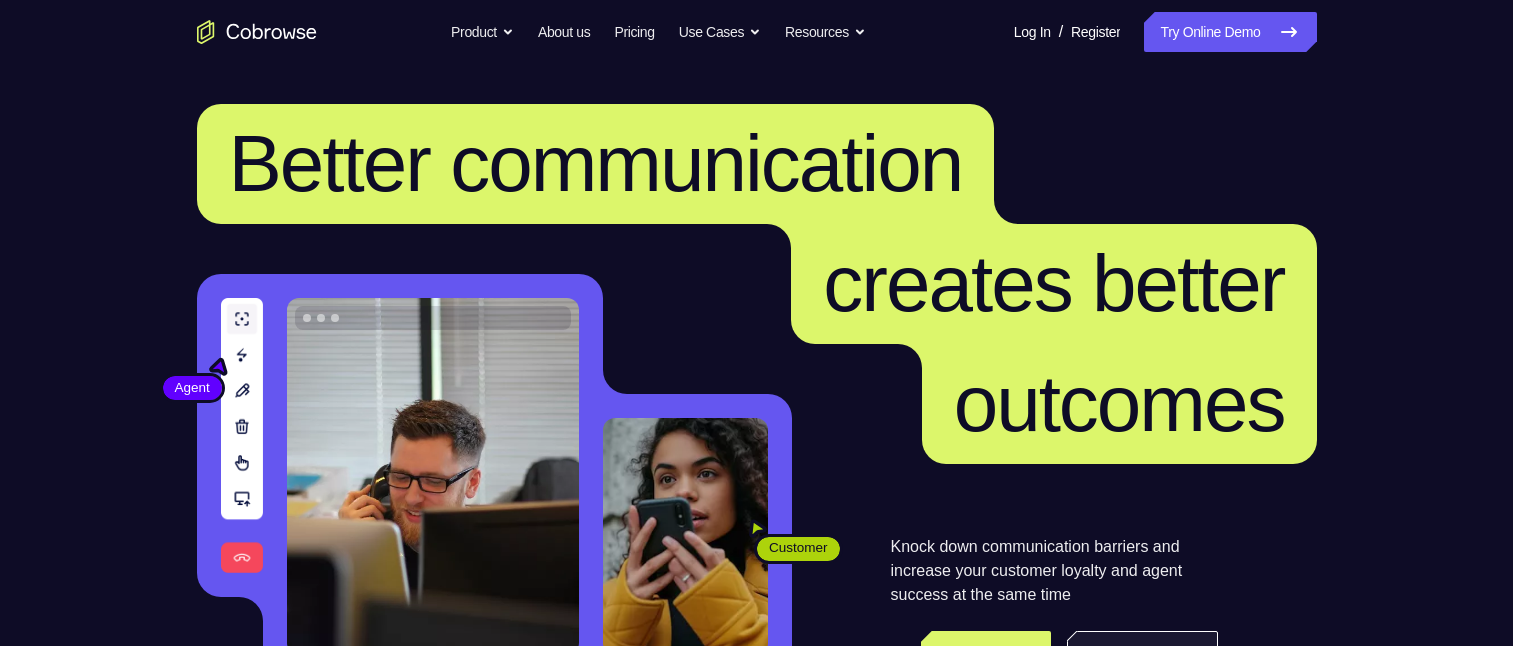 scroll, scrollTop: 300, scrollLeft: 0, axis: vertical 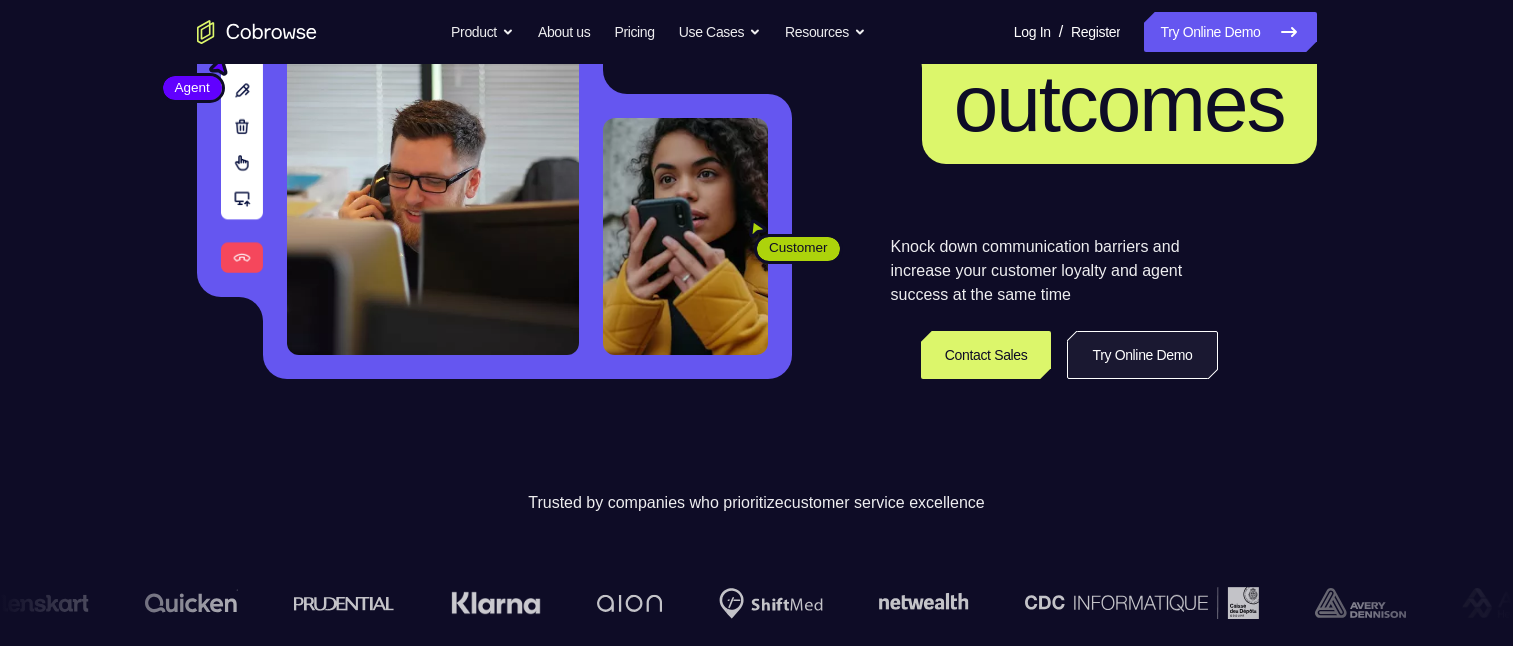 click on "Try Online Demo" at bounding box center [1142, 355] 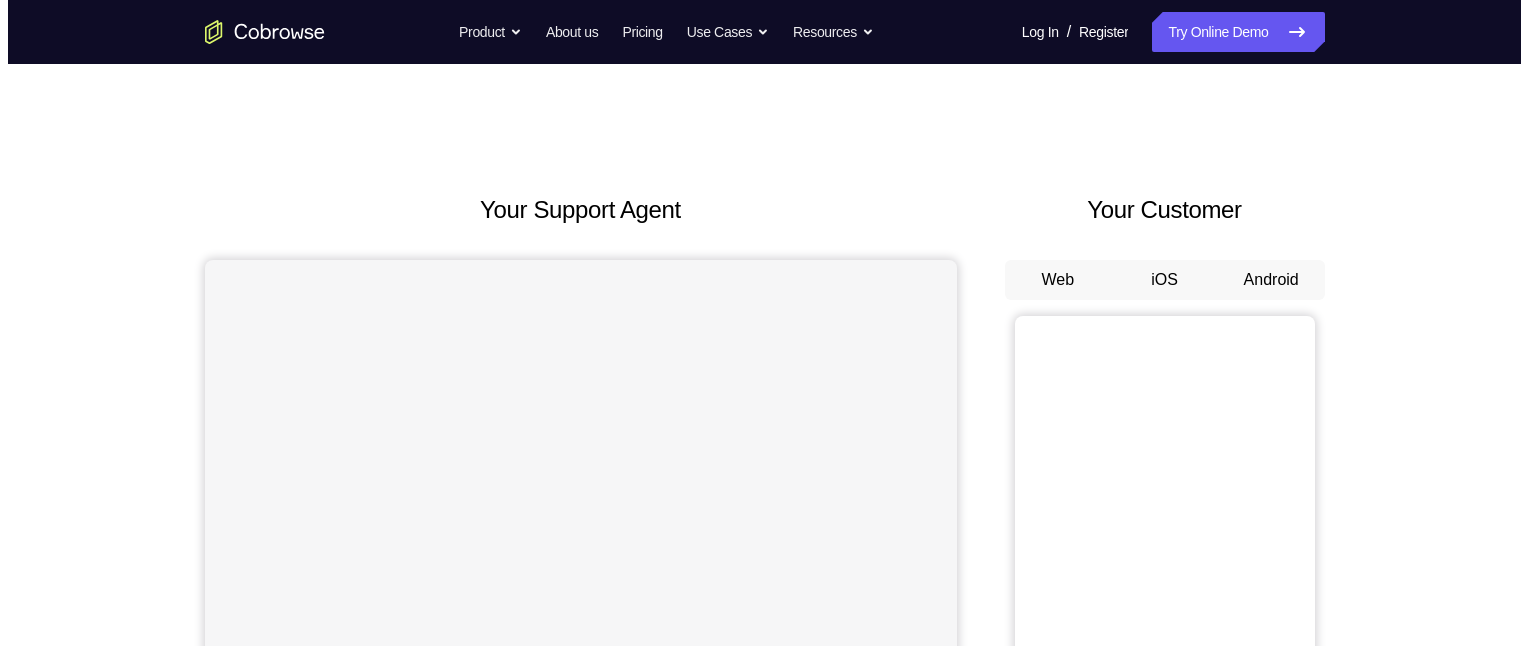 scroll, scrollTop: 0, scrollLeft: 0, axis: both 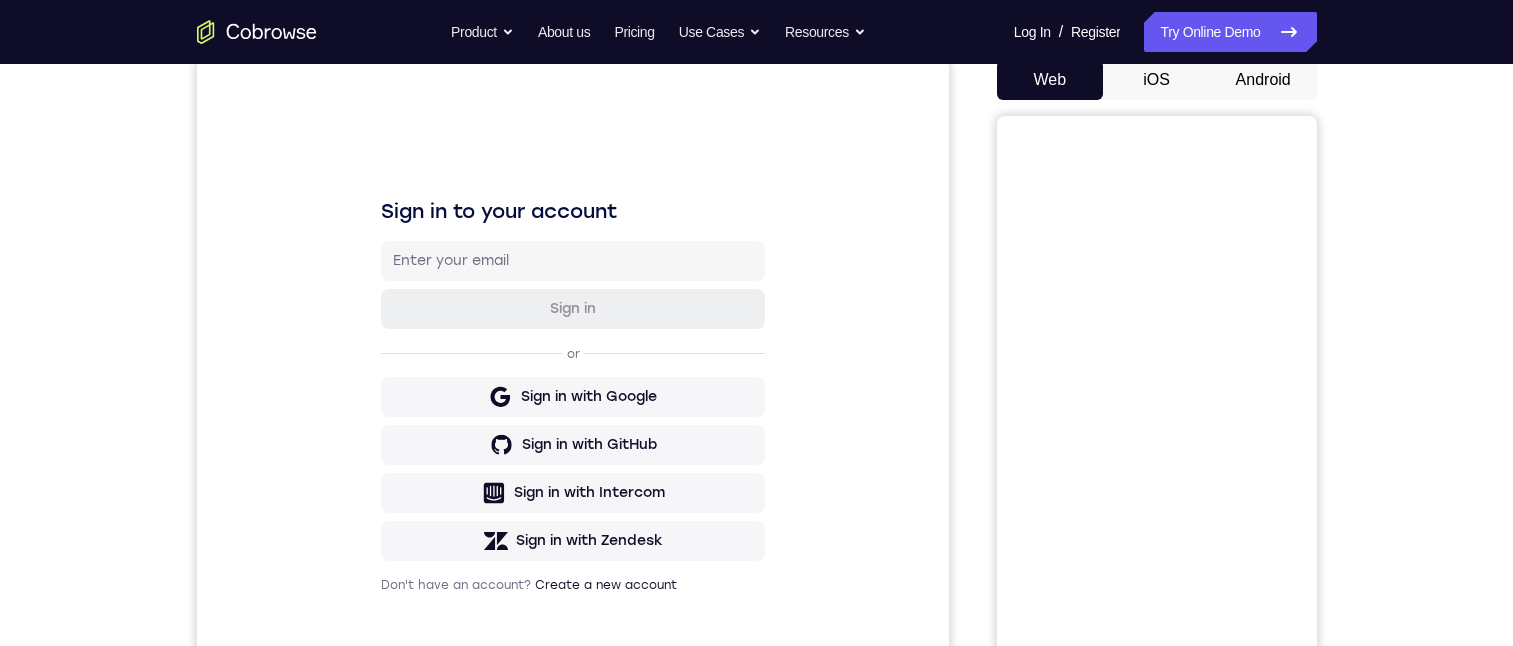 click on "Android" at bounding box center [1263, 80] 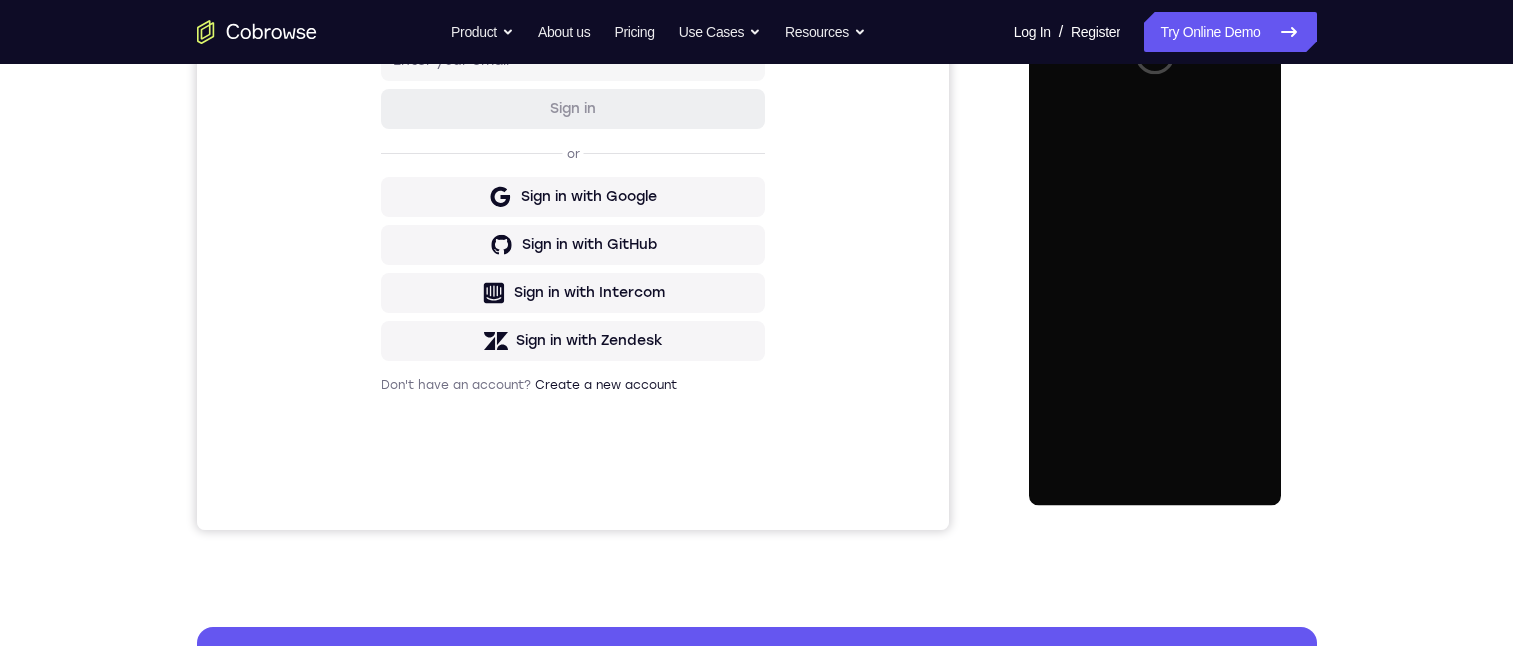 scroll, scrollTop: 300, scrollLeft: 0, axis: vertical 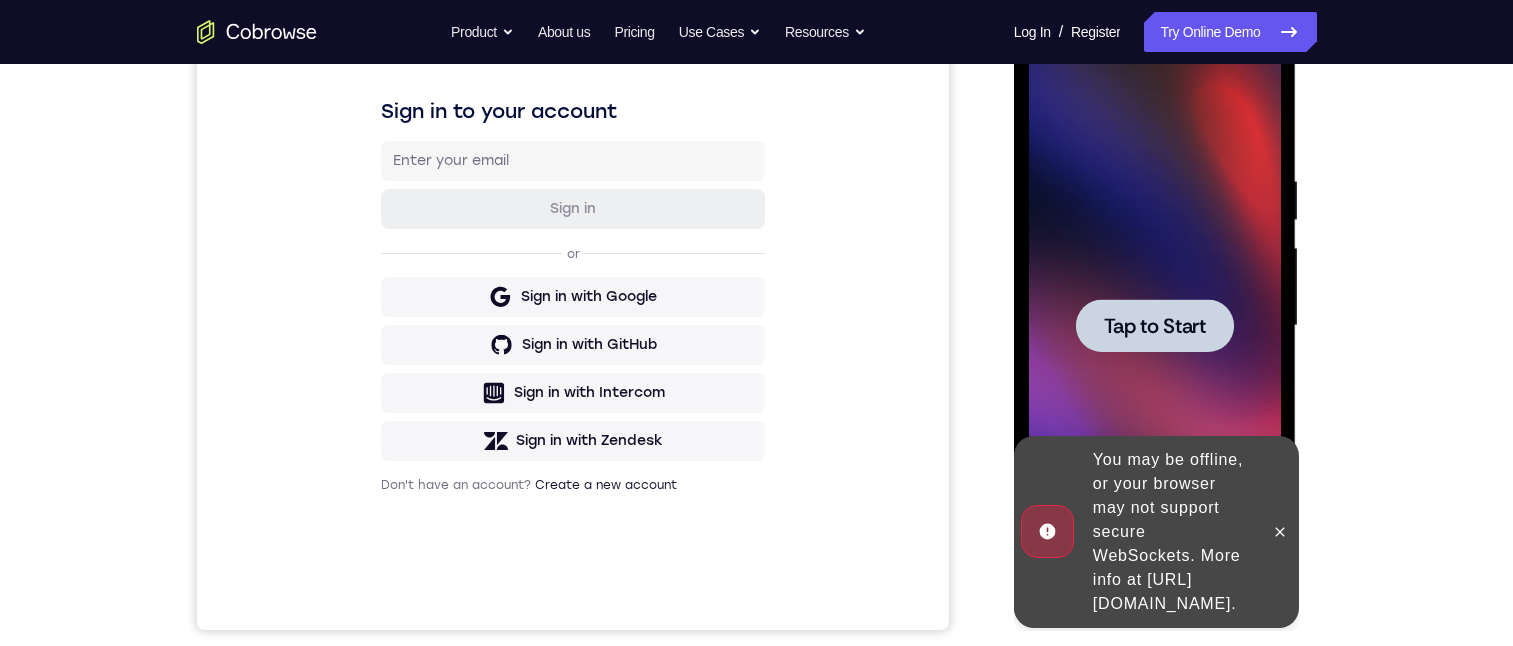 click on "Tap to Start" at bounding box center [1155, 326] 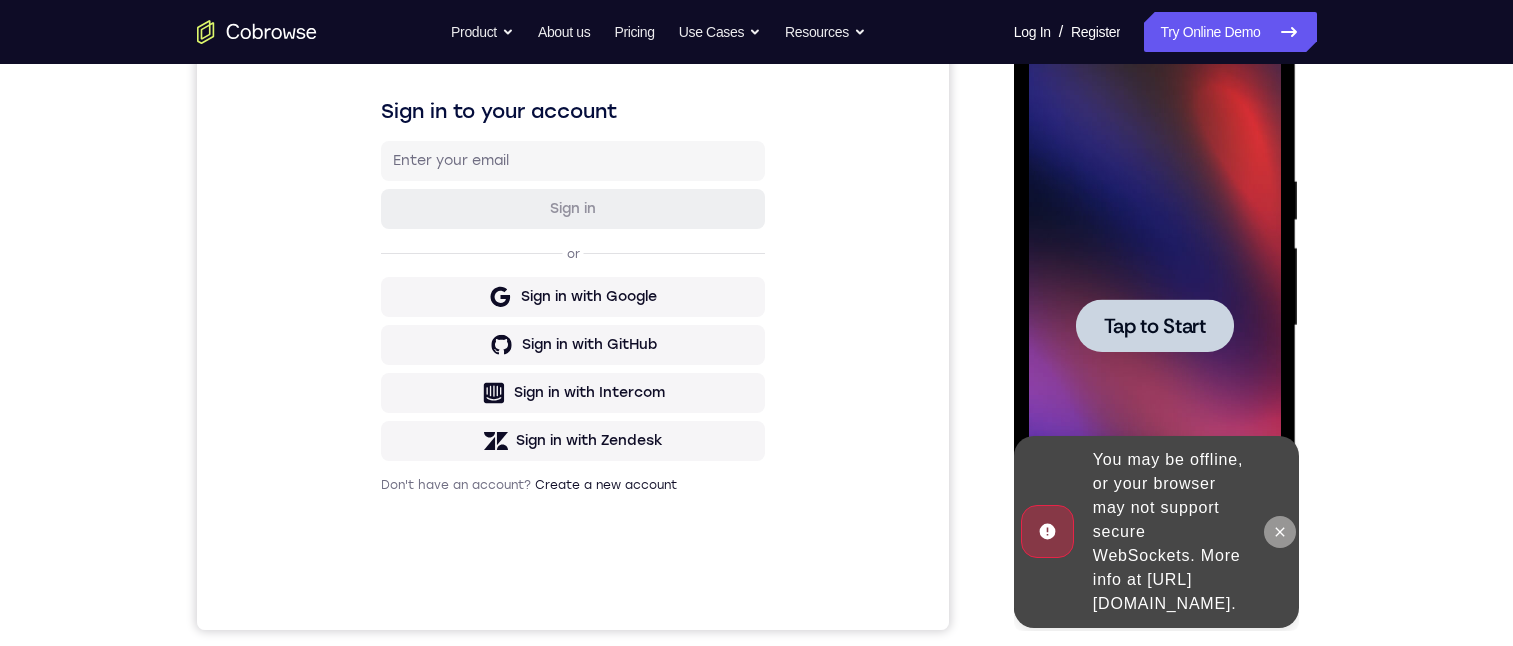 drag, startPoint x: 1284, startPoint y: 527, endPoint x: 2313, endPoint y: 546, distance: 1029.1754 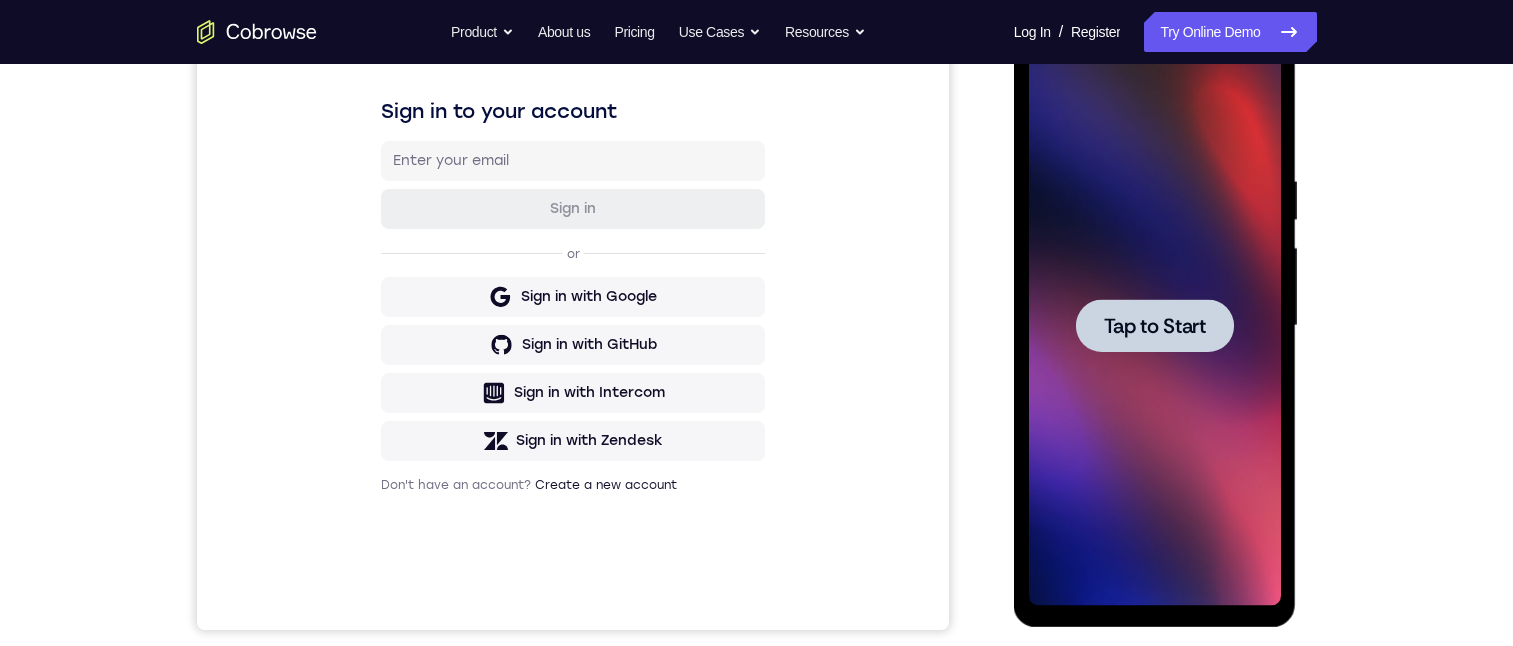 click on "Tap to Start" at bounding box center [1155, 326] 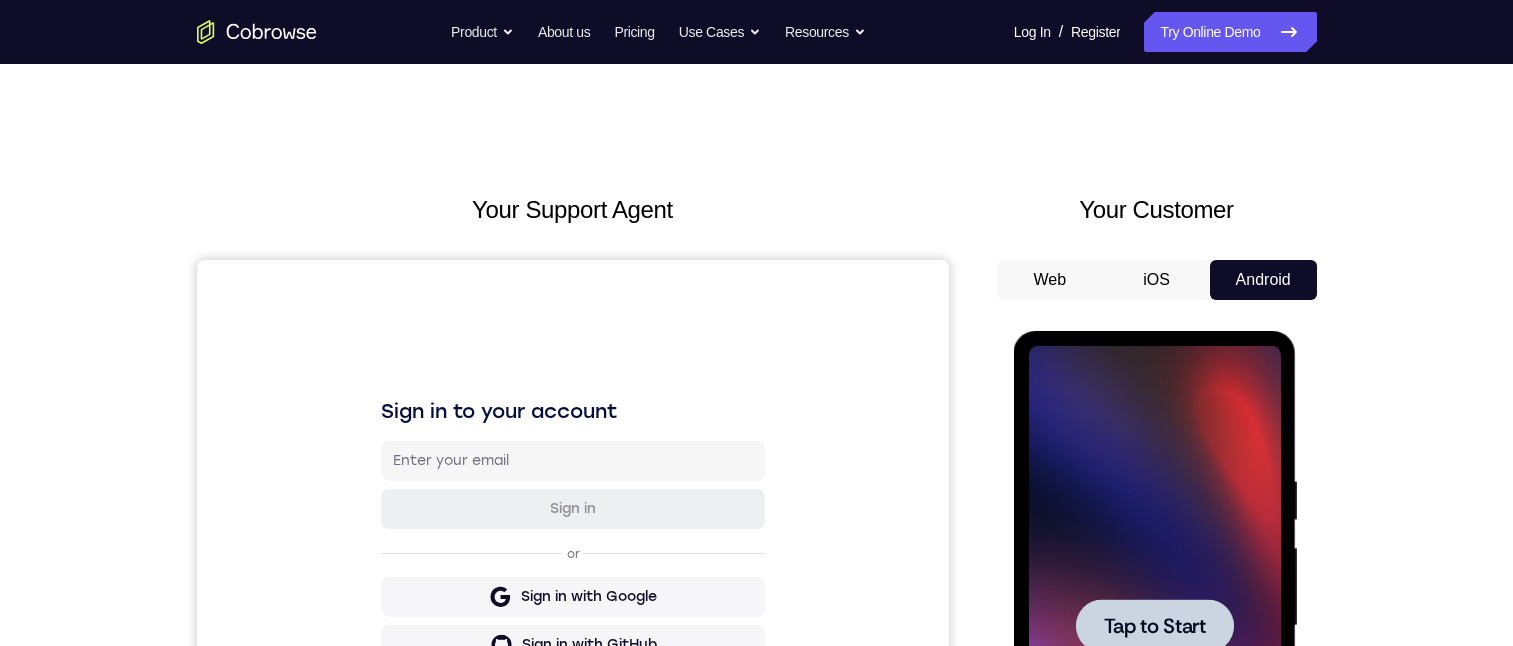 click on "Tap to Start" at bounding box center (1155, 626) 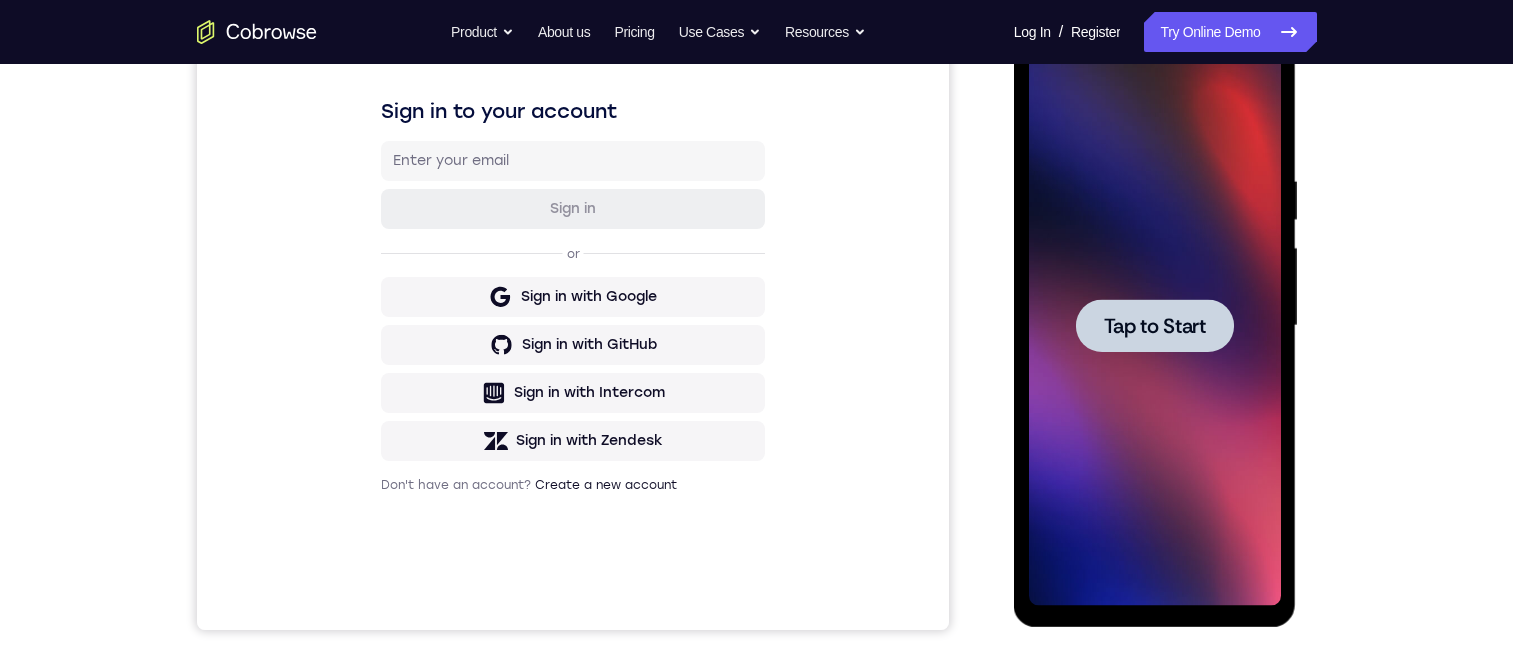 click on "Tap to Start" at bounding box center (1155, 326) 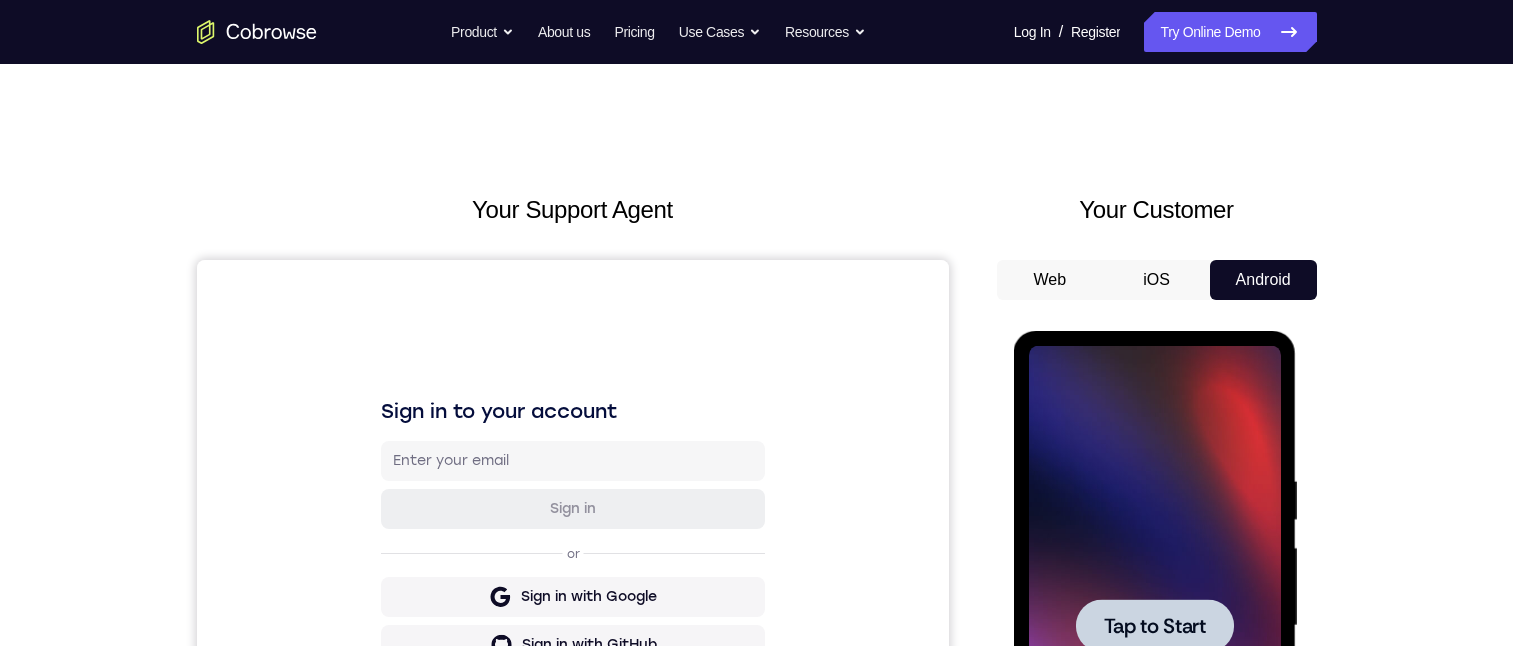 click at bounding box center (1155, 625) 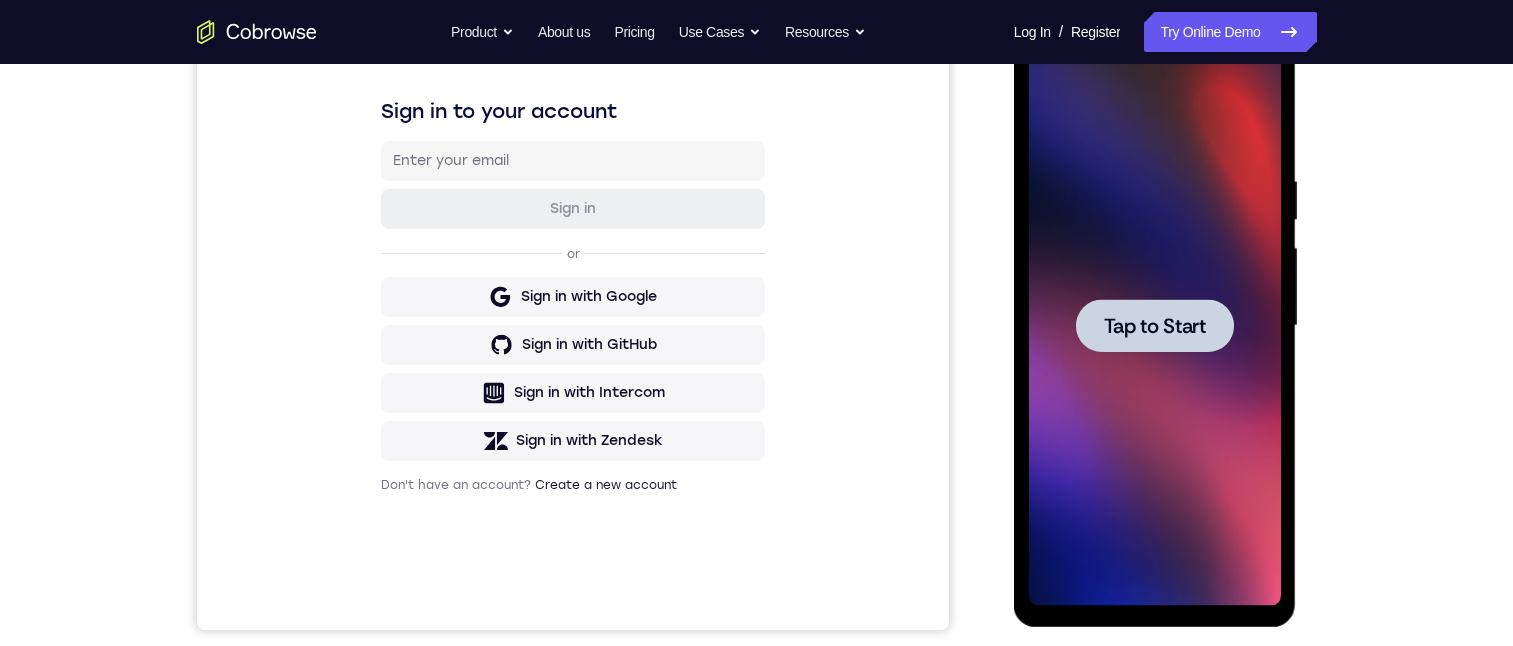 scroll, scrollTop: 0, scrollLeft: 0, axis: both 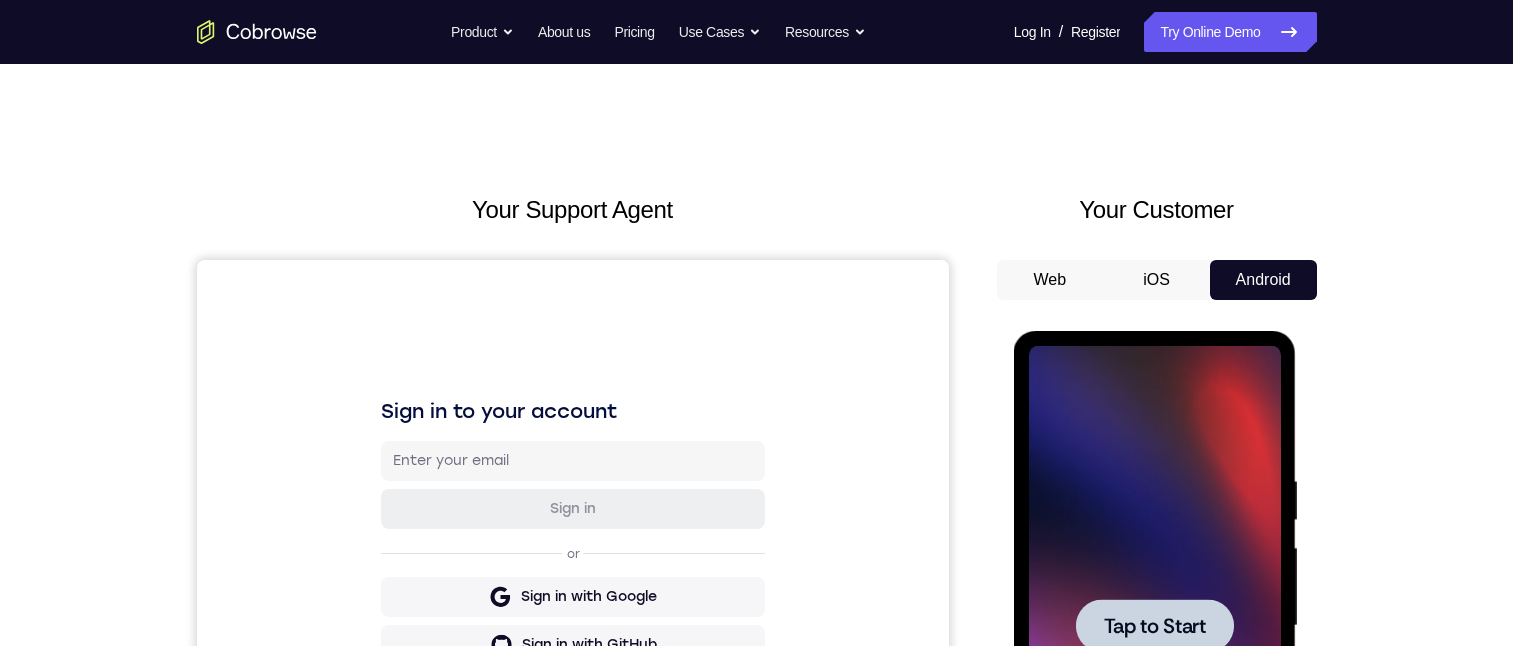 click on "Tap to Start" at bounding box center [1155, 625] 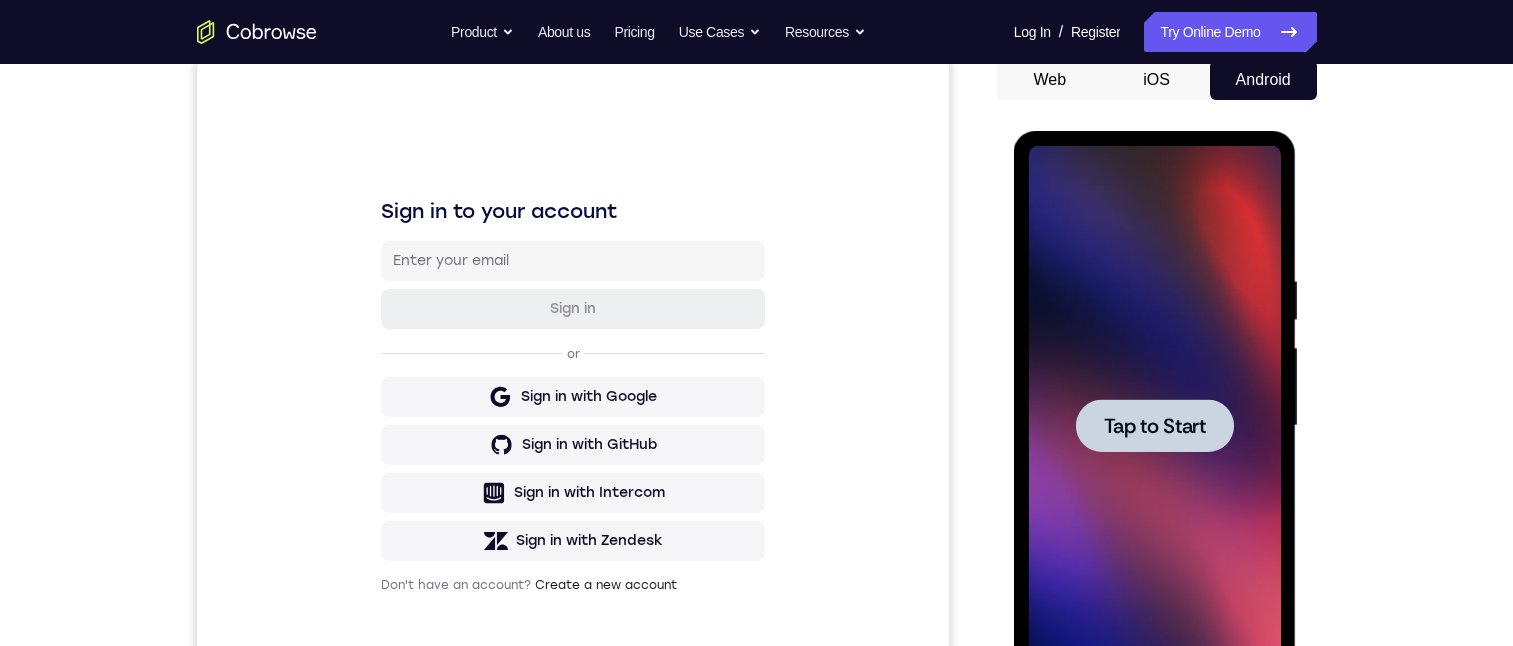 drag, startPoint x: 1103, startPoint y: 434, endPoint x: 1760, endPoint y: 400, distance: 657.87915 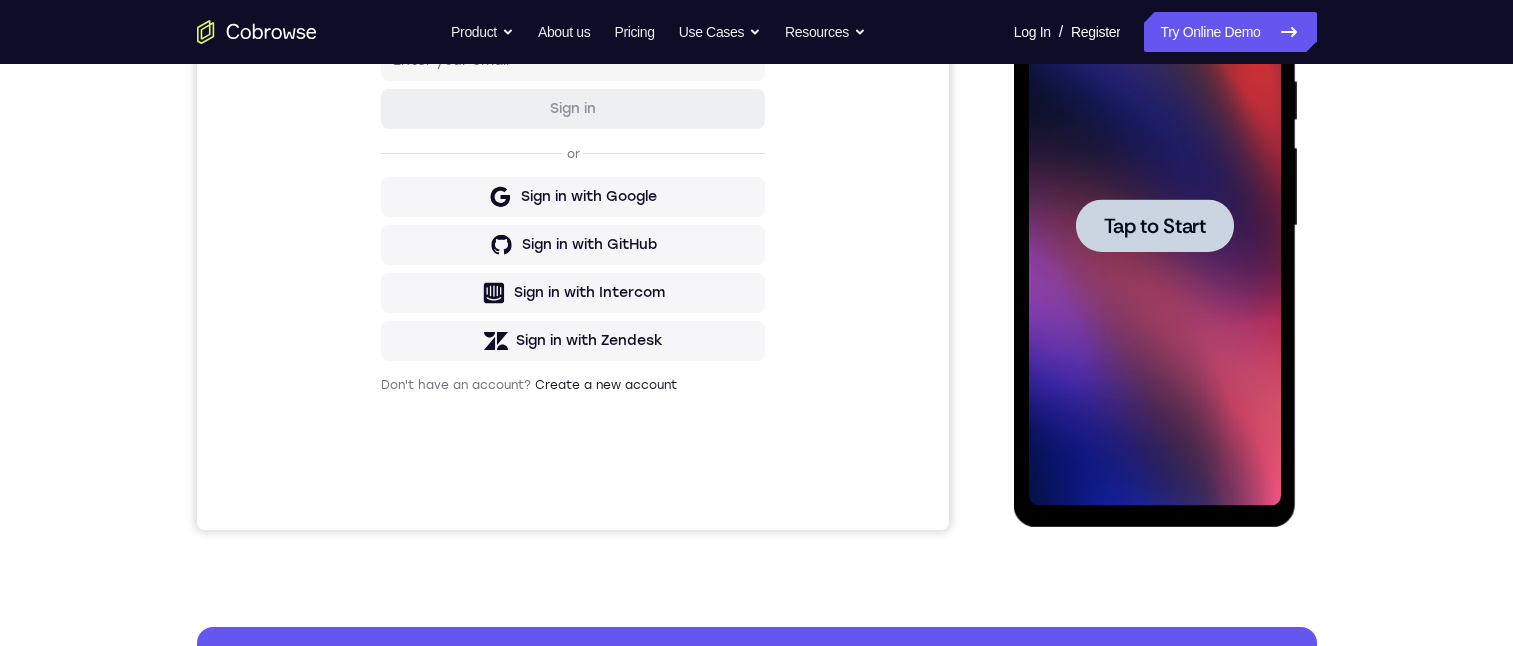 click at bounding box center (1155, 225) 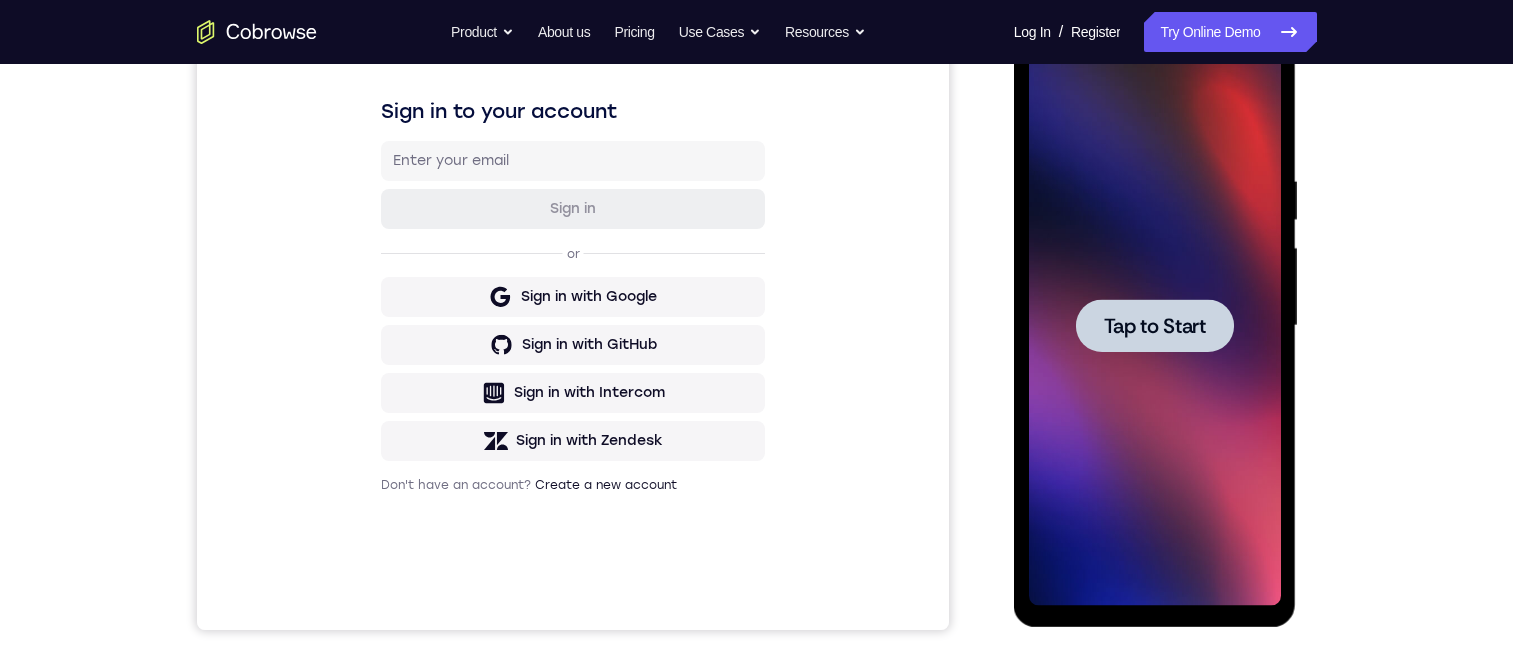 click on "Tap to Start" at bounding box center [1155, 326] 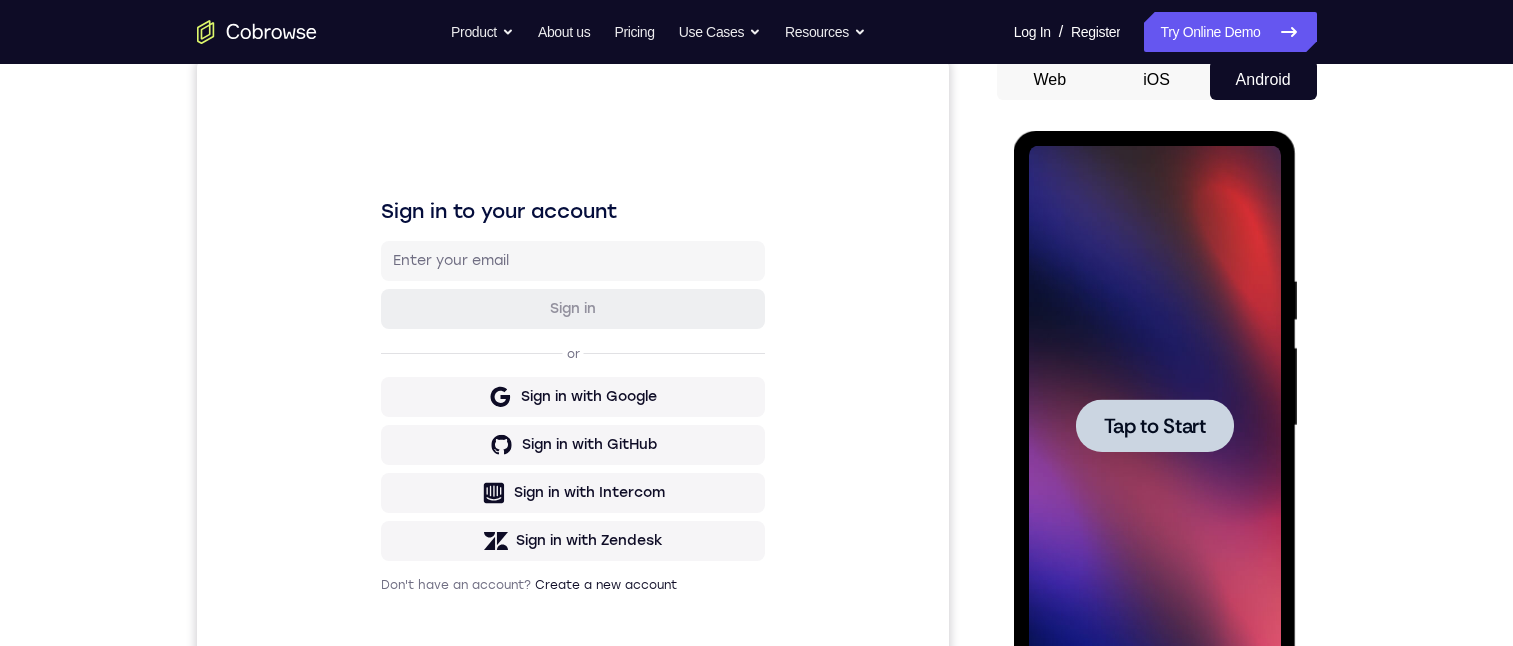 scroll, scrollTop: 300, scrollLeft: 0, axis: vertical 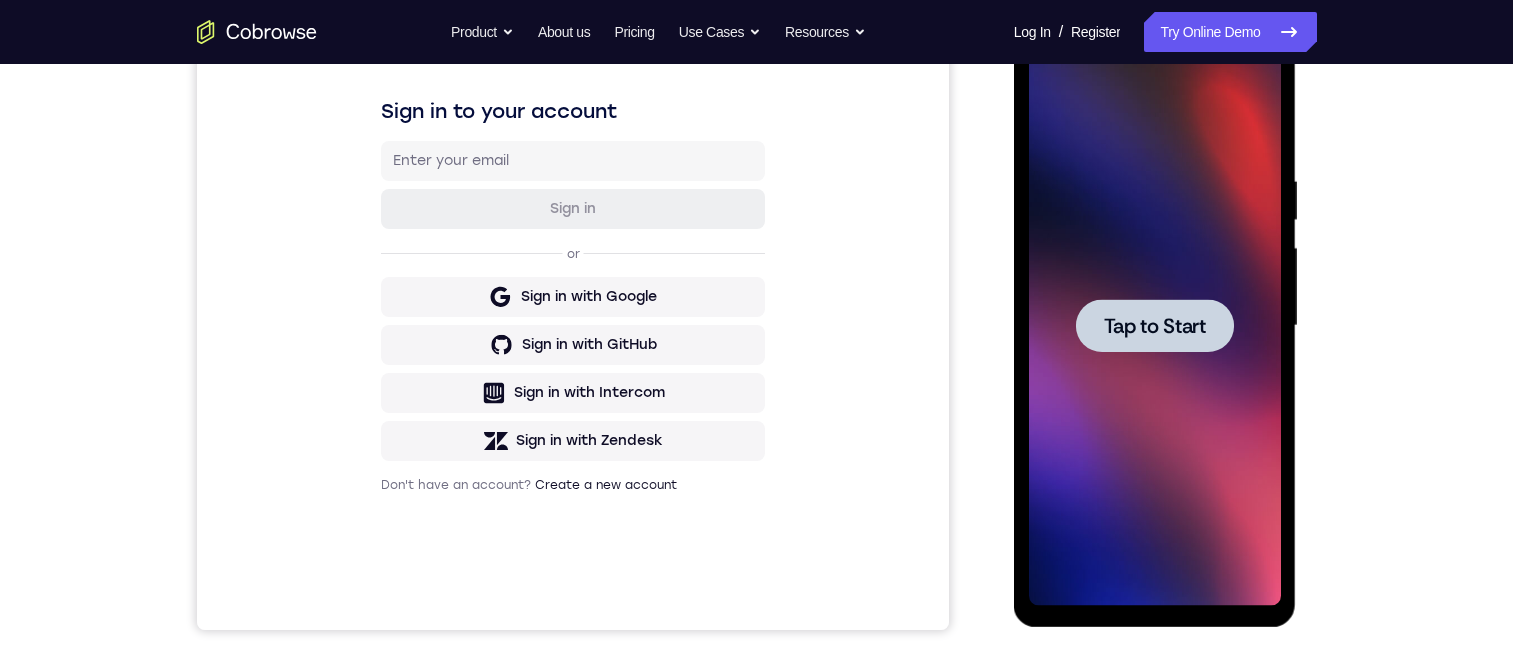 click on "Tap to Start" at bounding box center [1155, 326] 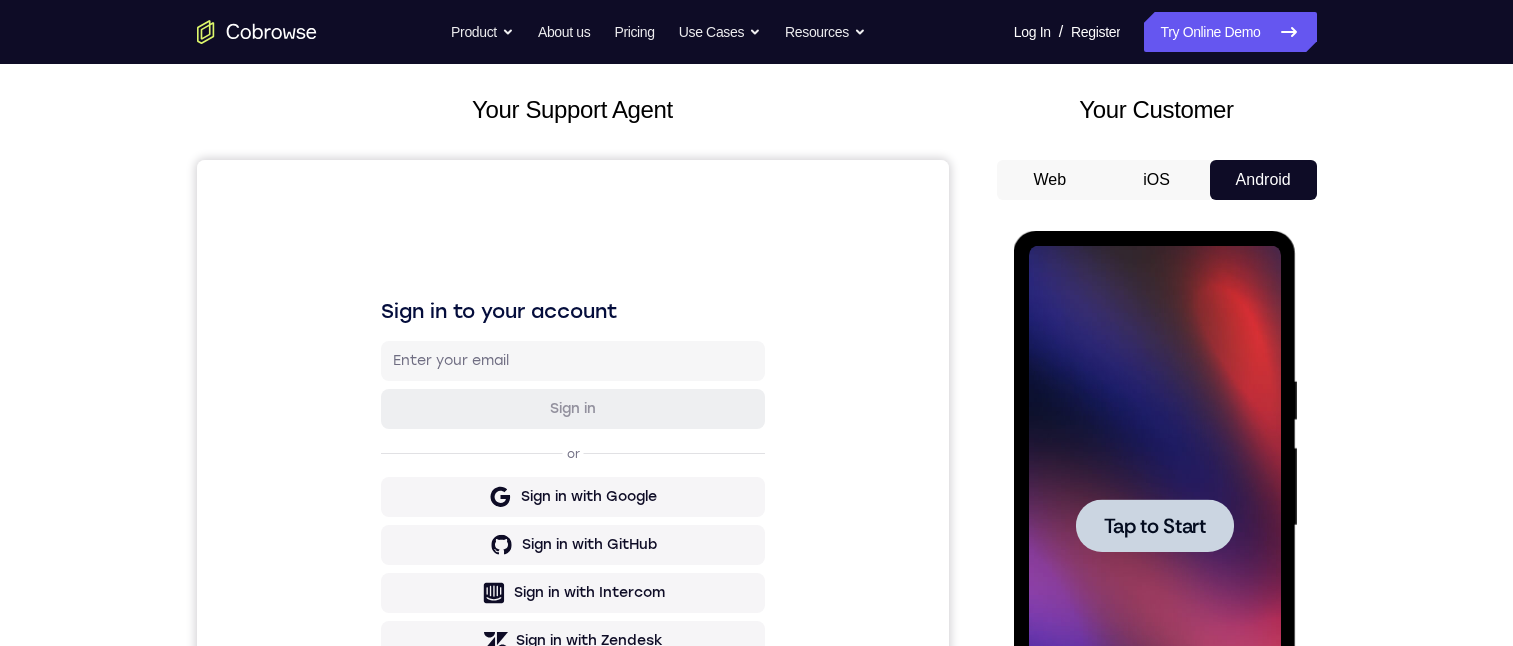 drag, startPoint x: 1160, startPoint y: 177, endPoint x: 1174, endPoint y: 177, distance: 14 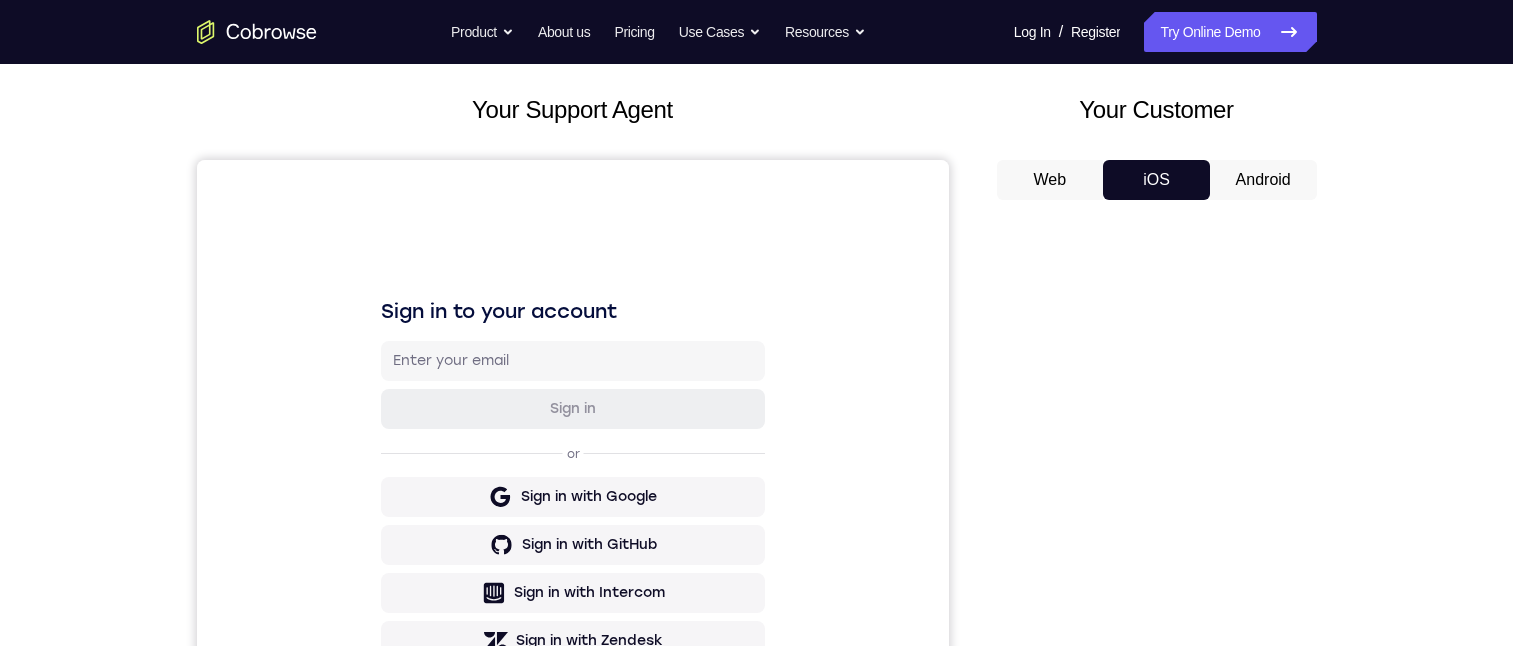 click on "Android" at bounding box center [1263, 180] 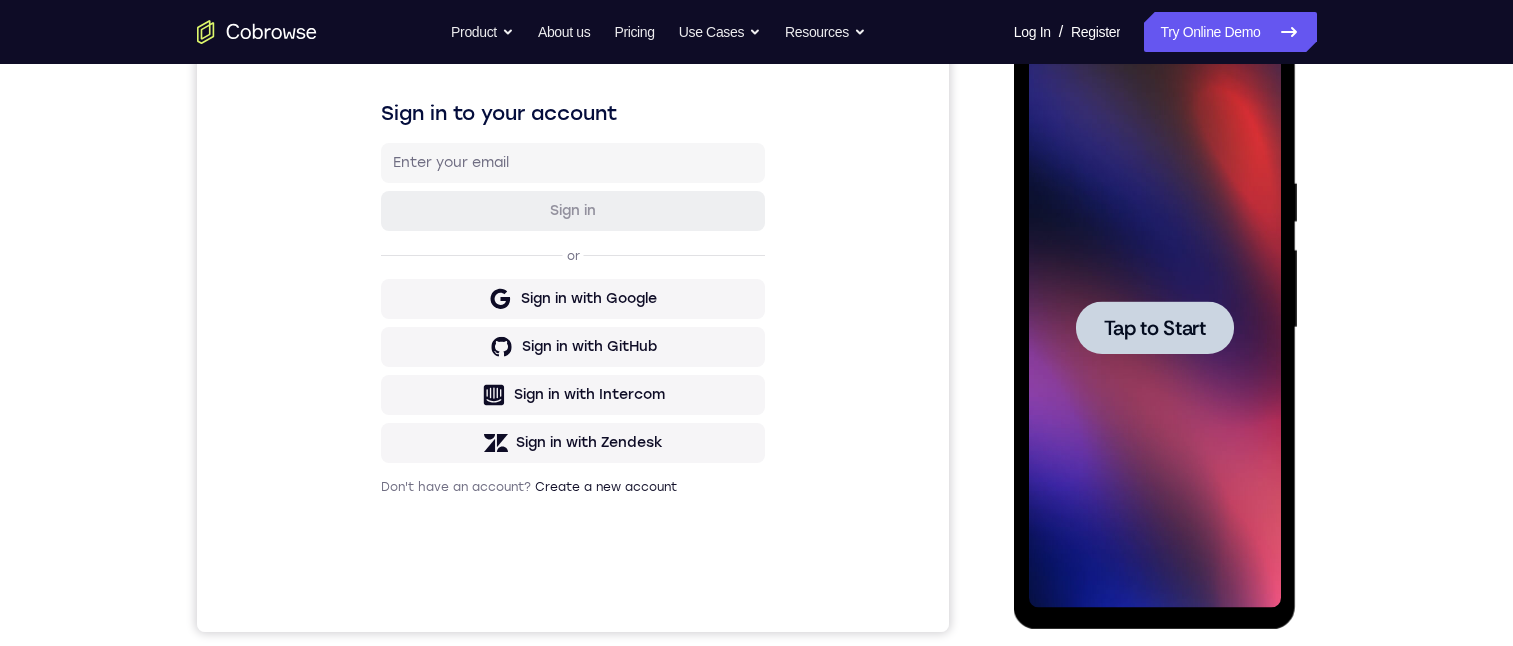scroll, scrollTop: 300, scrollLeft: 0, axis: vertical 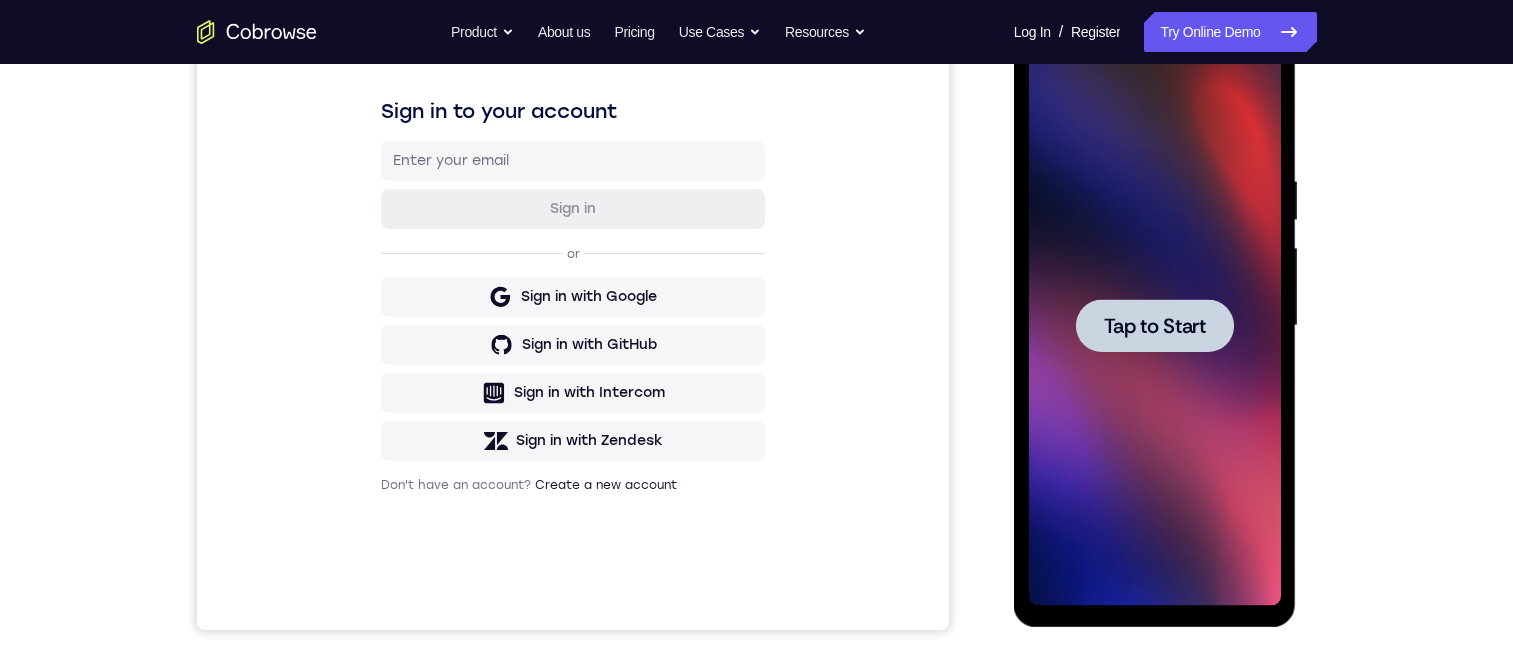 click on "Tap to Start" at bounding box center [1155, 326] 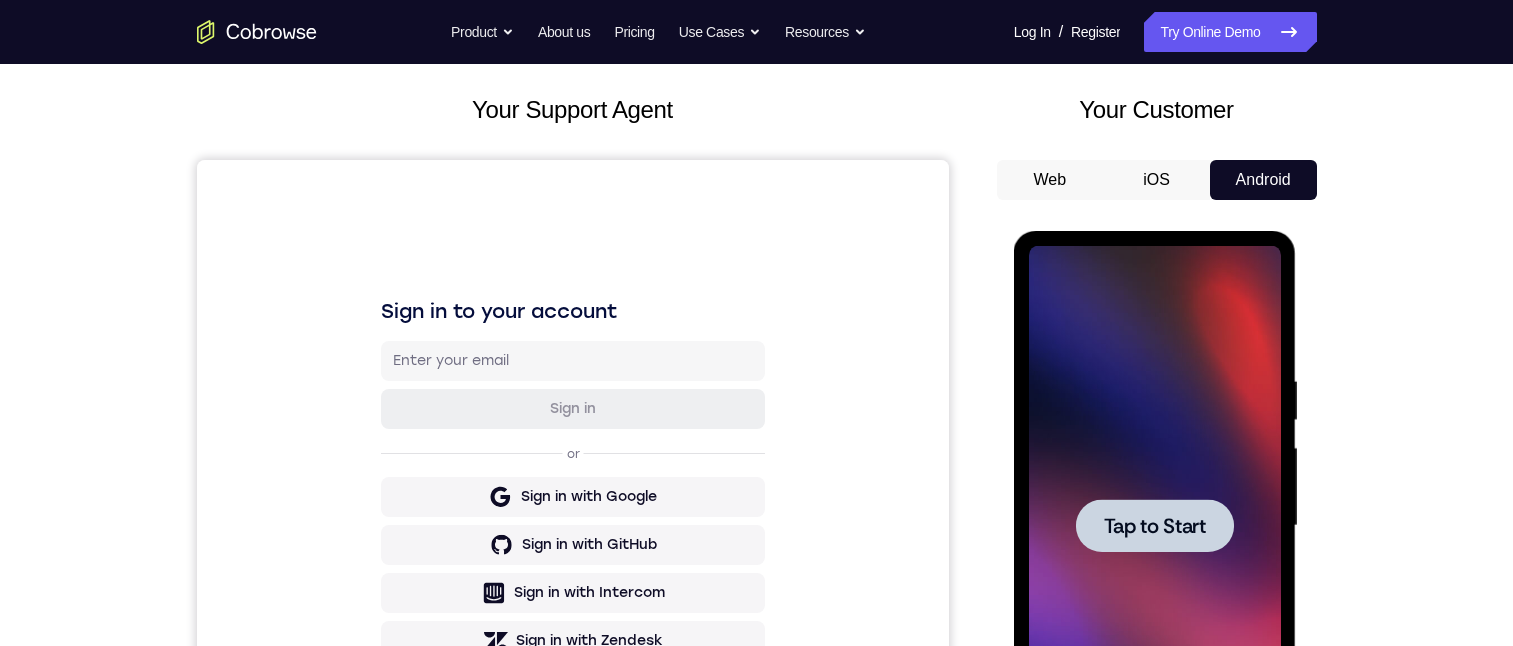scroll, scrollTop: 299, scrollLeft: 0, axis: vertical 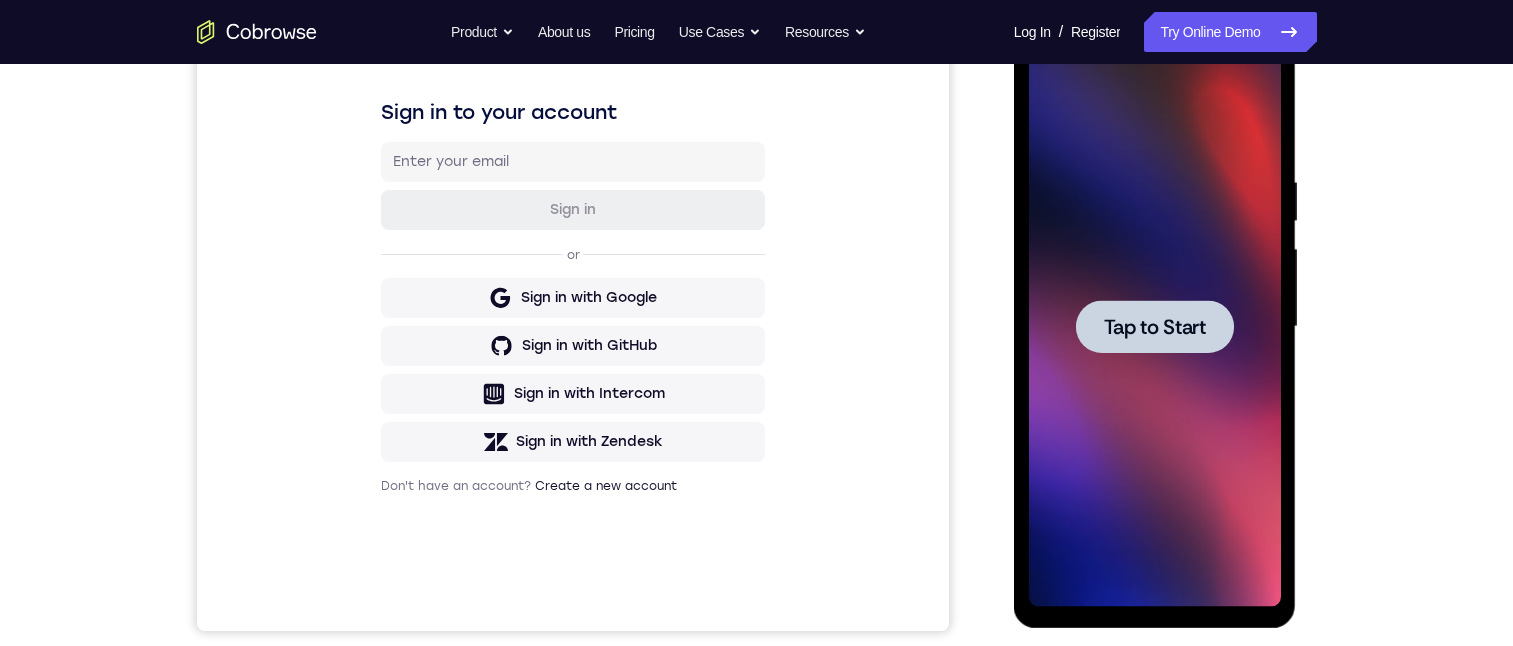 click at bounding box center [1155, 326] 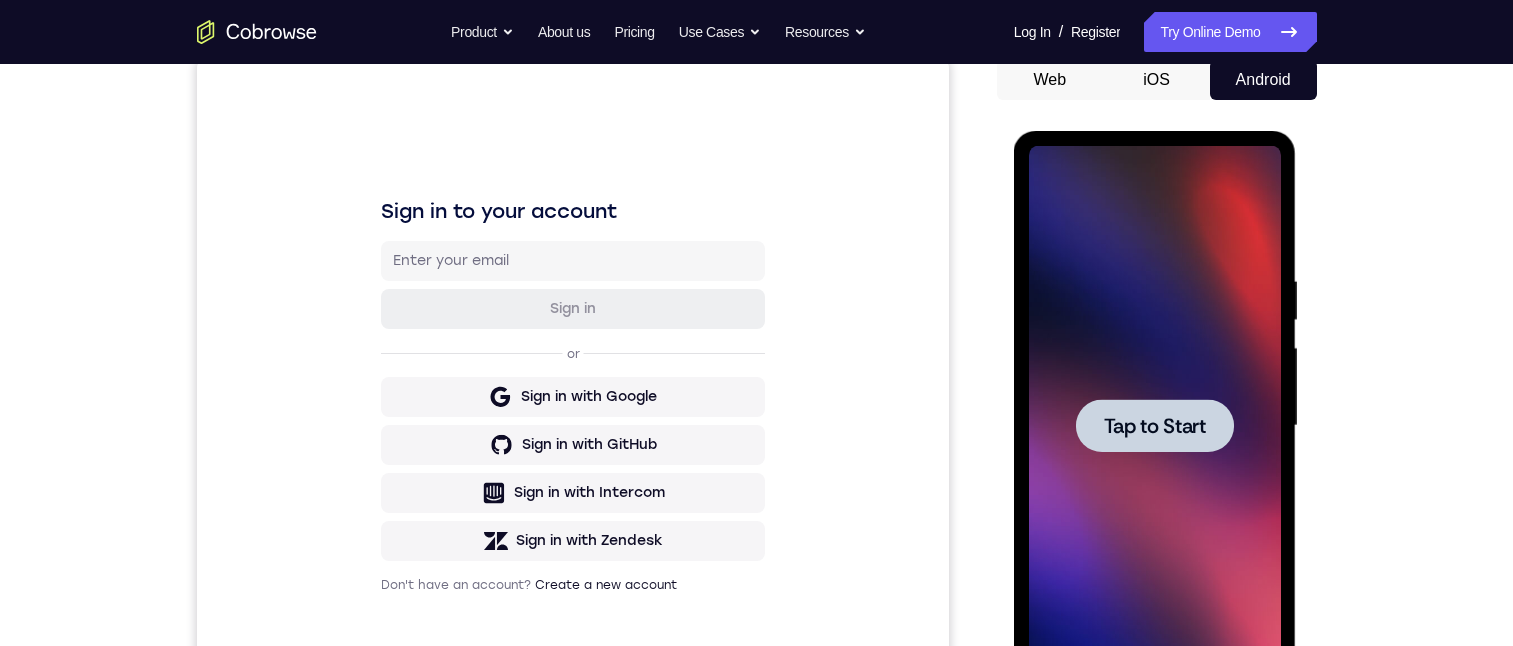 scroll, scrollTop: 0, scrollLeft: 0, axis: both 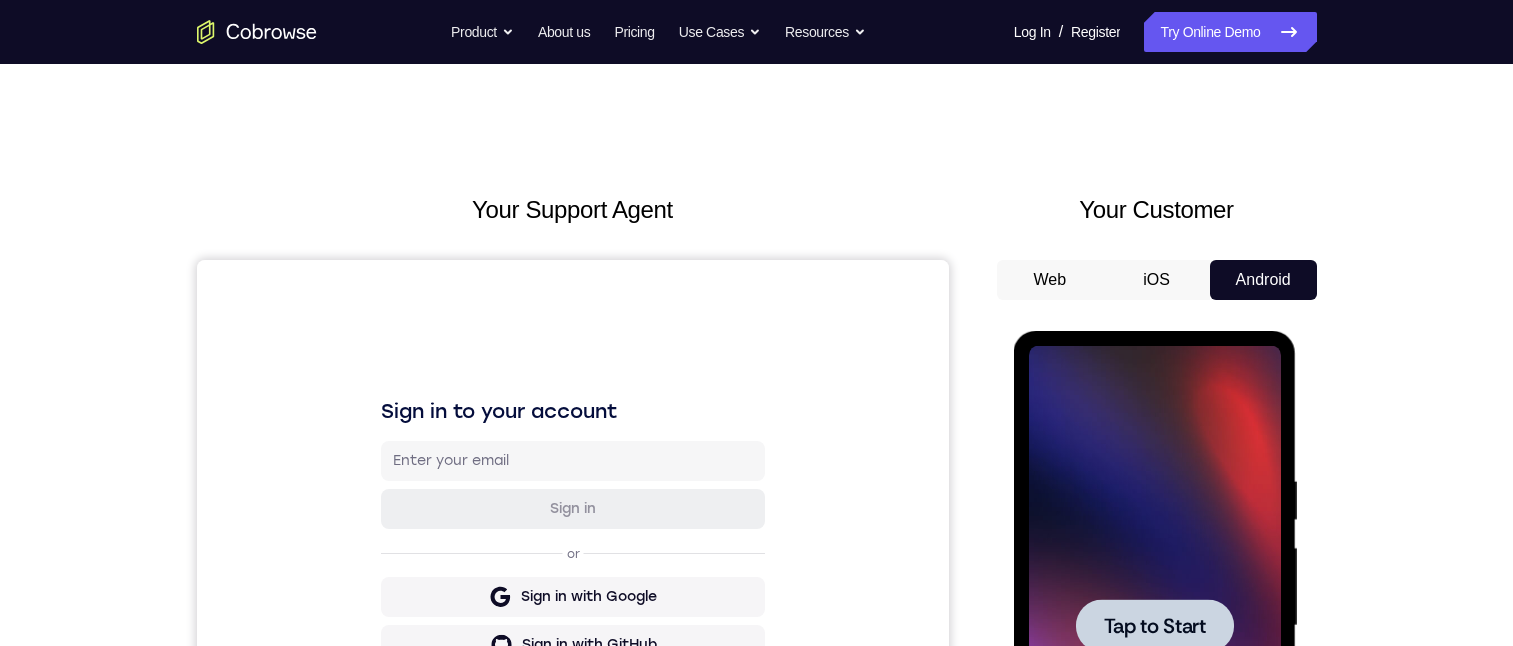 click on "iOS" at bounding box center [1156, 280] 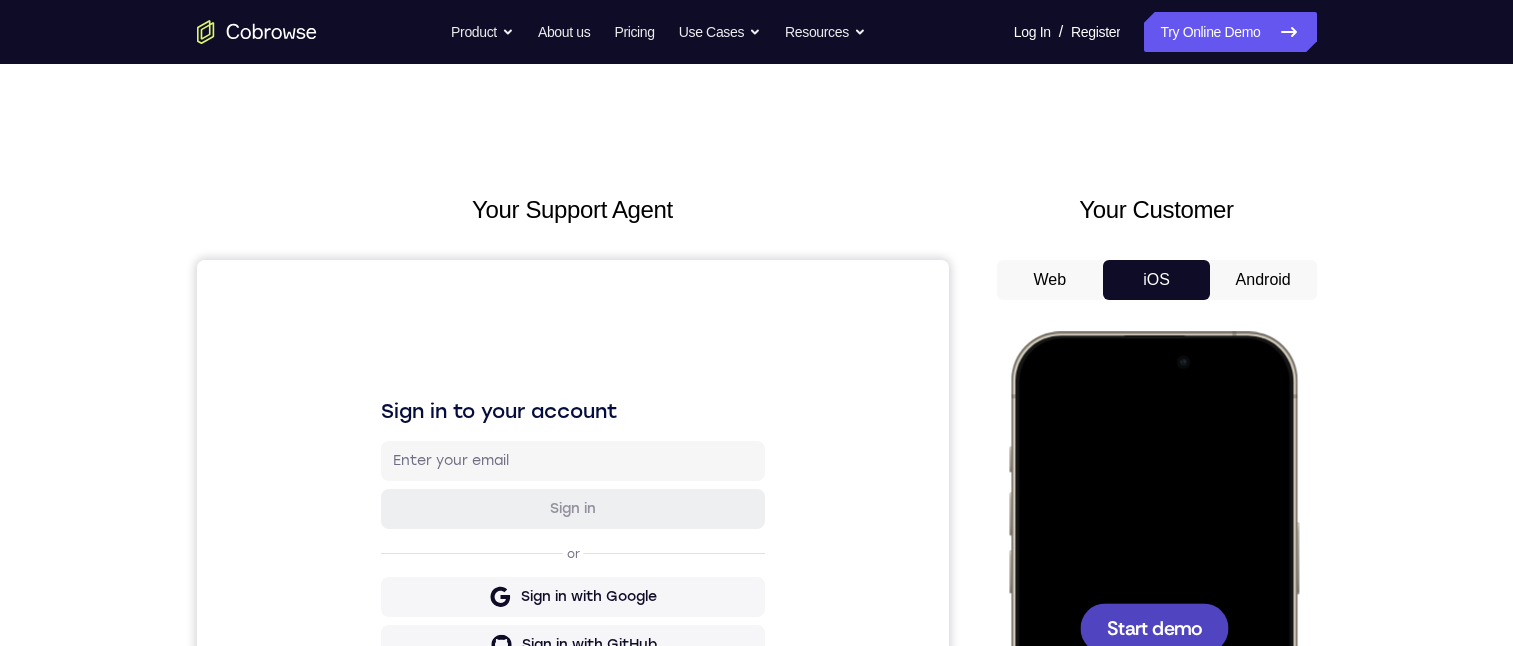 scroll, scrollTop: 300, scrollLeft: 0, axis: vertical 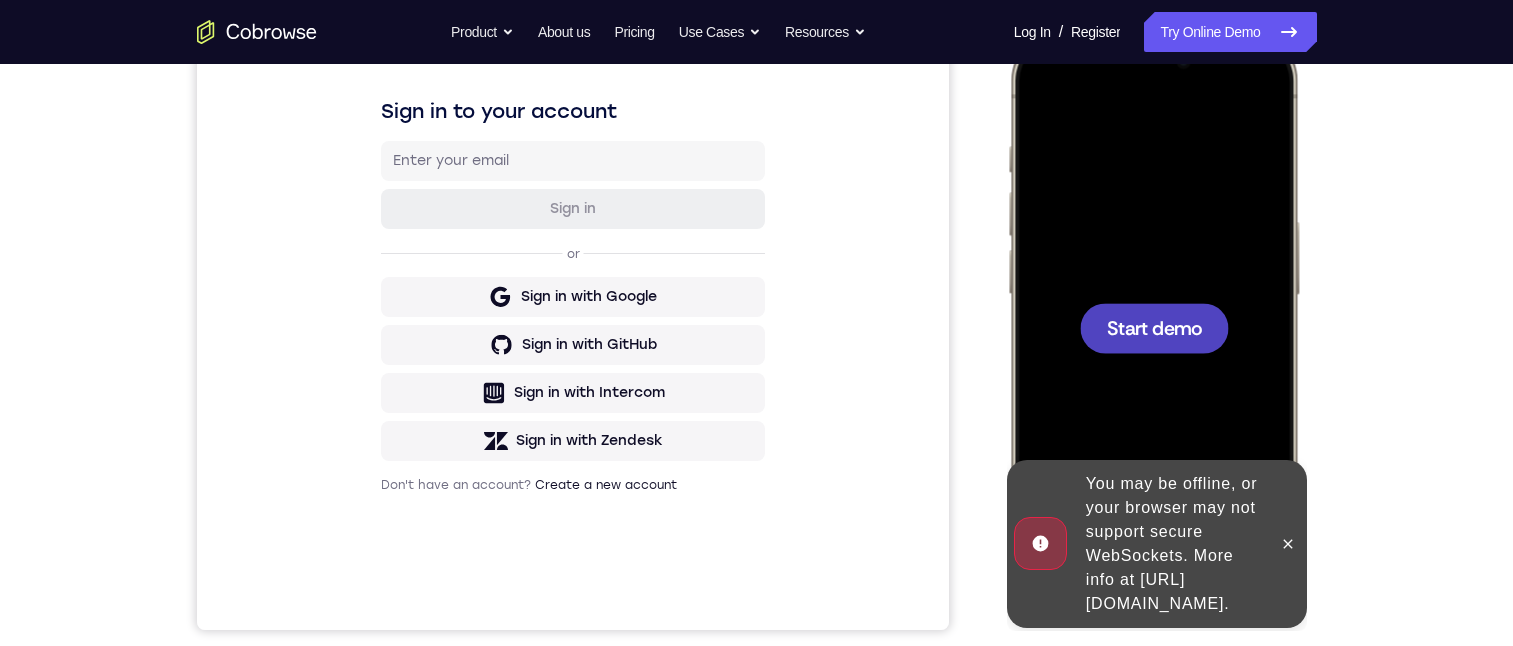 click on "Start demo" at bounding box center (1153, 327) 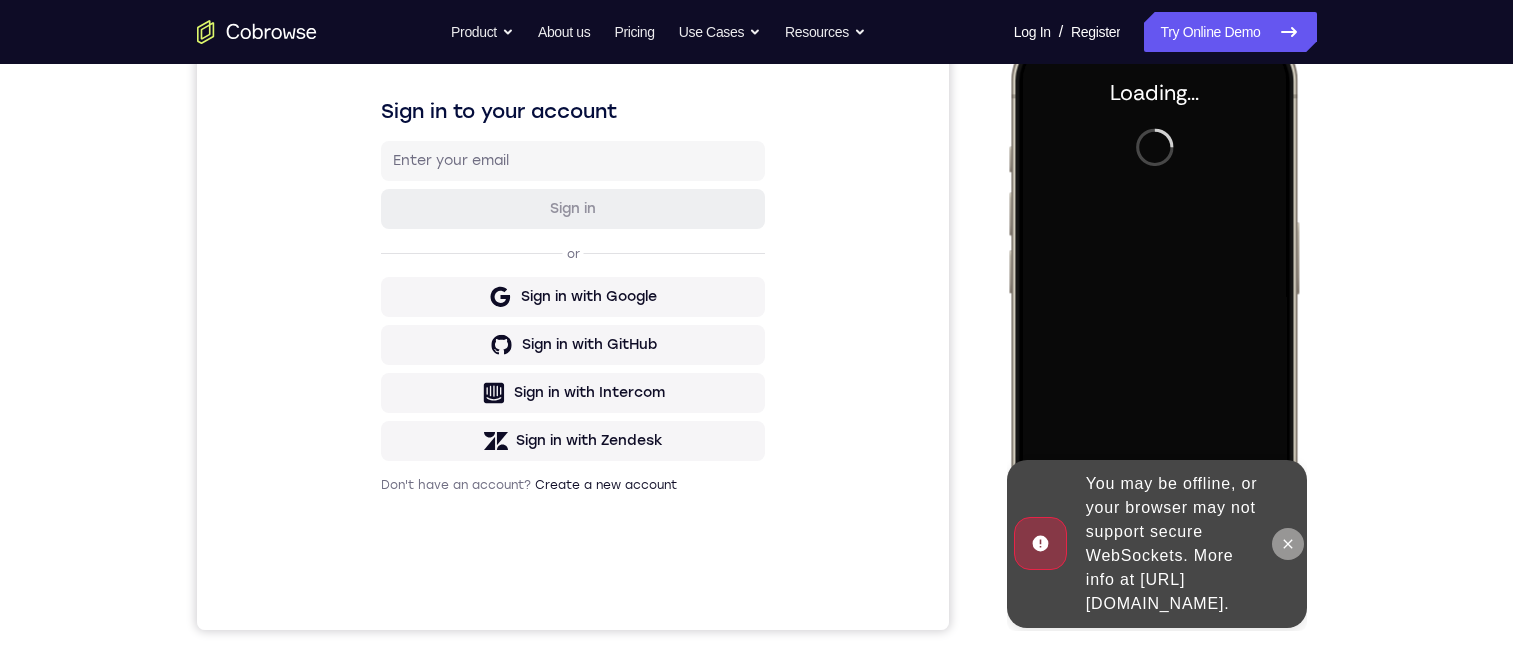 click 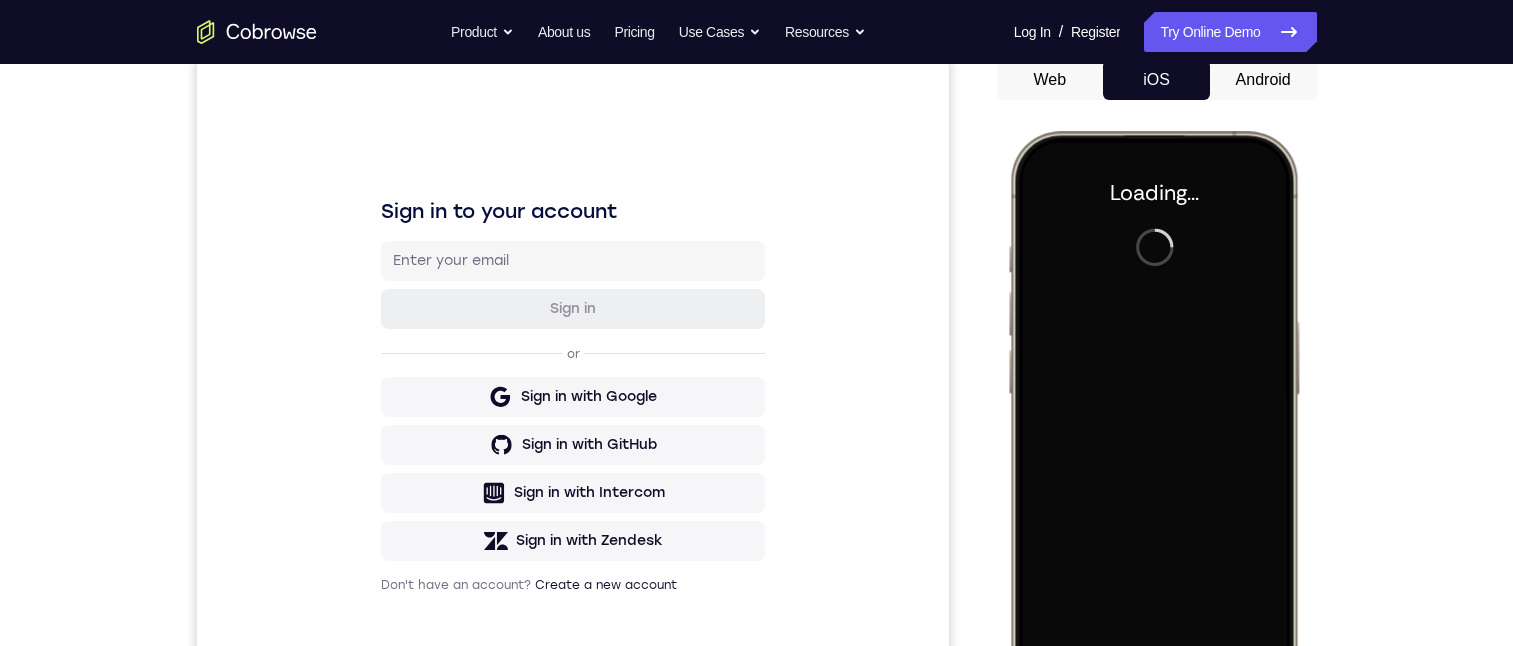 scroll, scrollTop: 0, scrollLeft: 0, axis: both 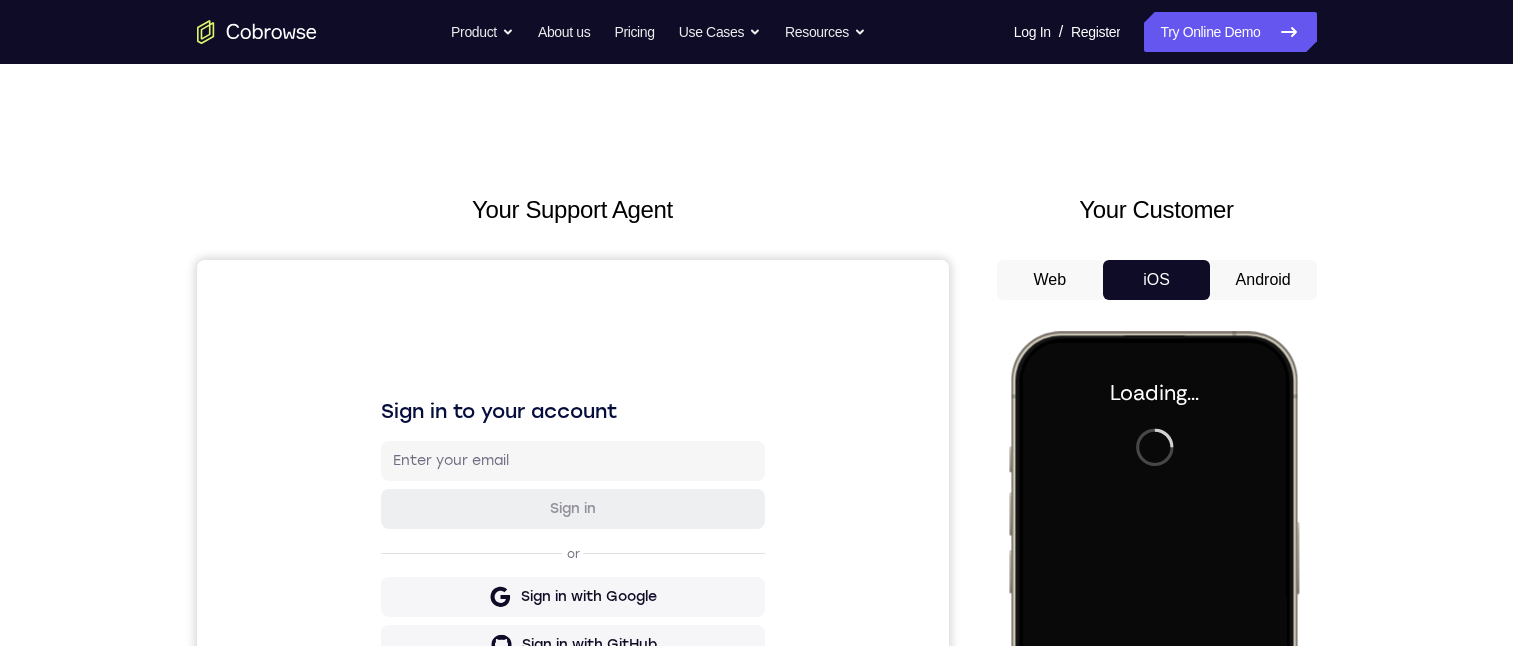 click on "Web" at bounding box center [1050, 280] 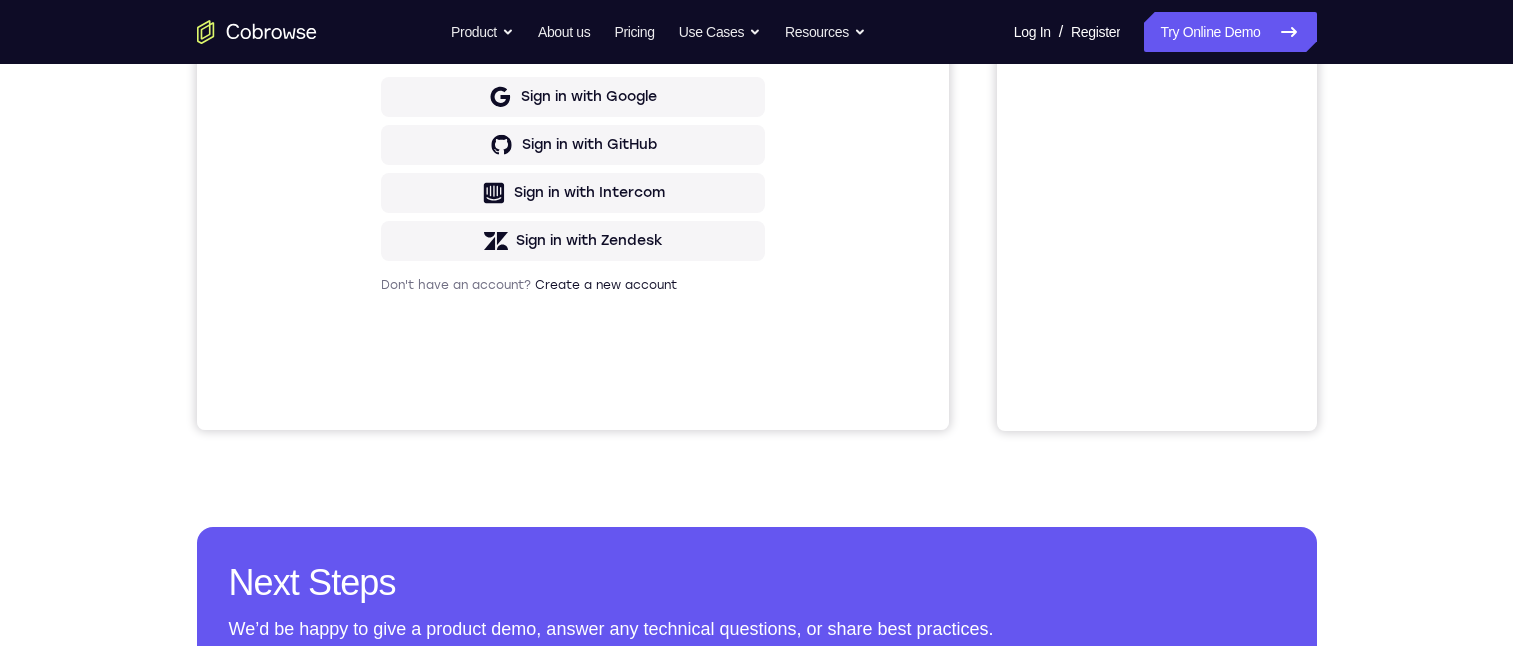 scroll, scrollTop: 100, scrollLeft: 0, axis: vertical 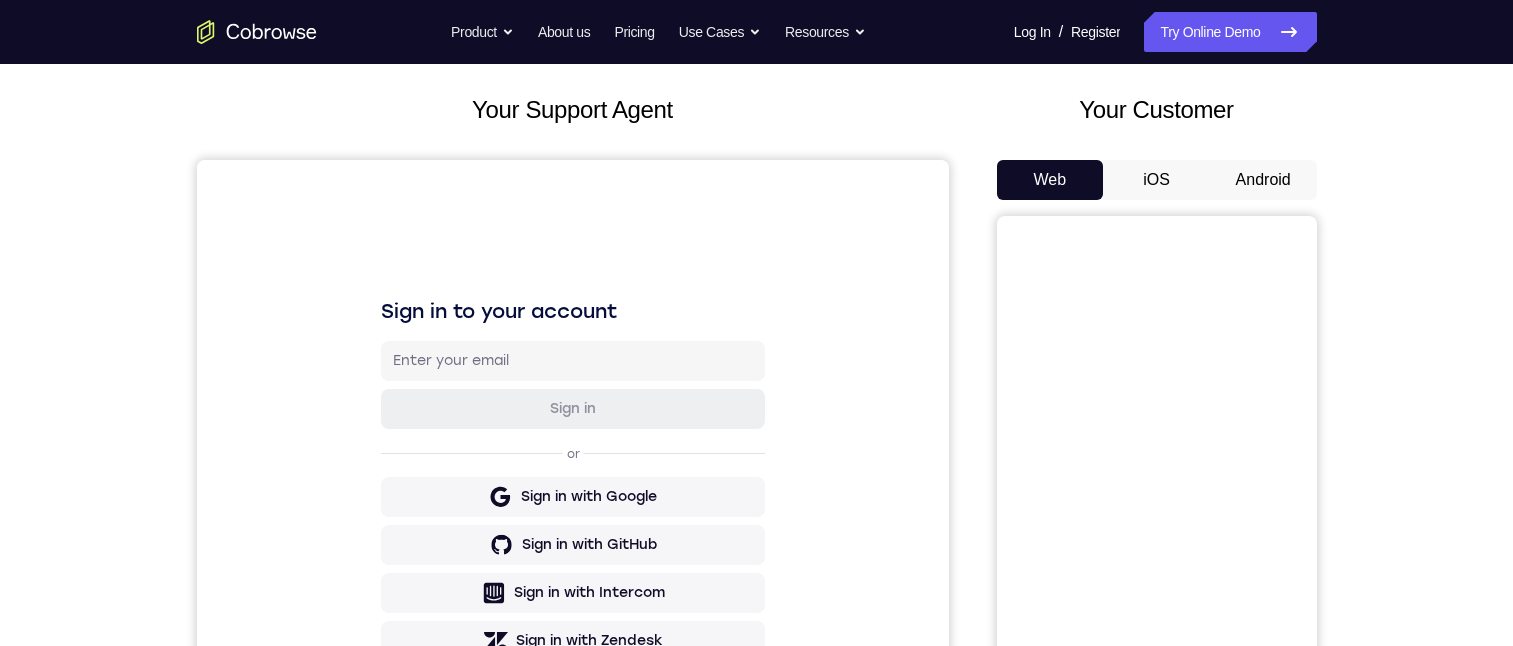click on "Android" at bounding box center [1263, 180] 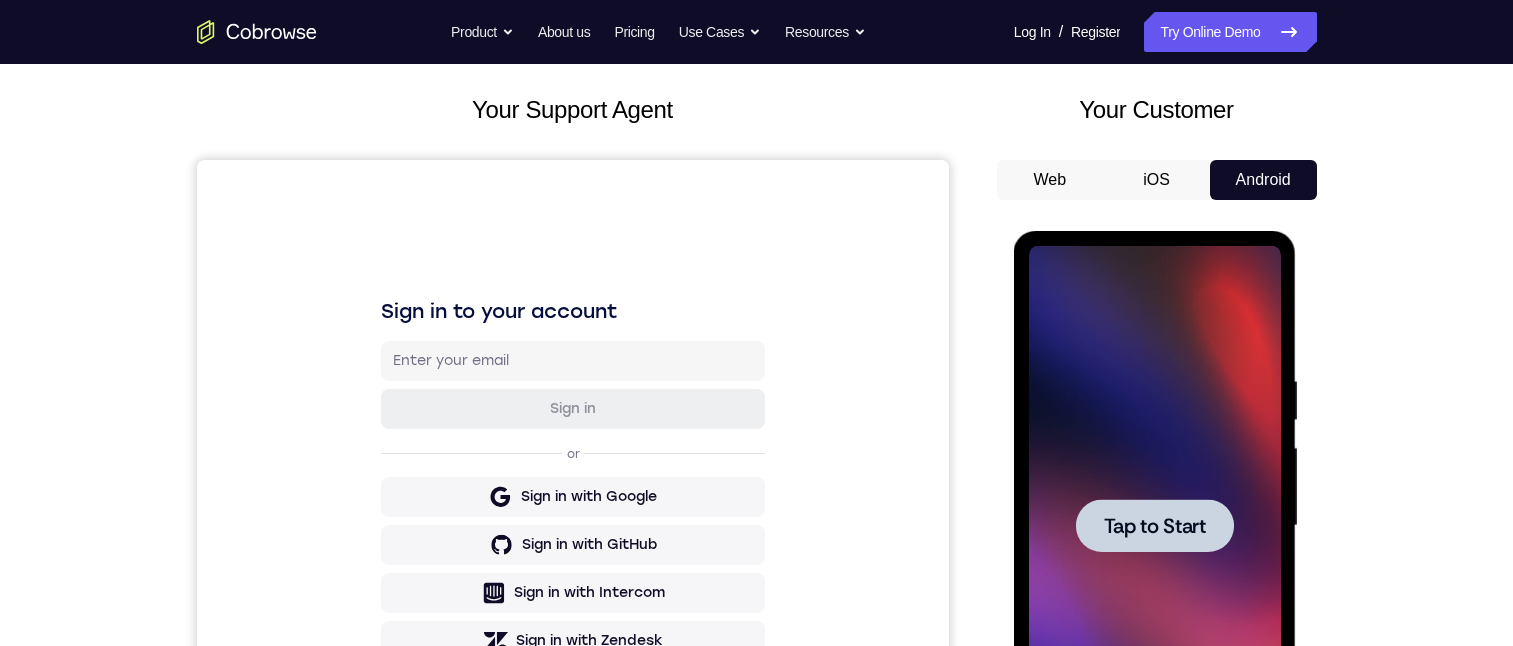 scroll, scrollTop: 300, scrollLeft: 0, axis: vertical 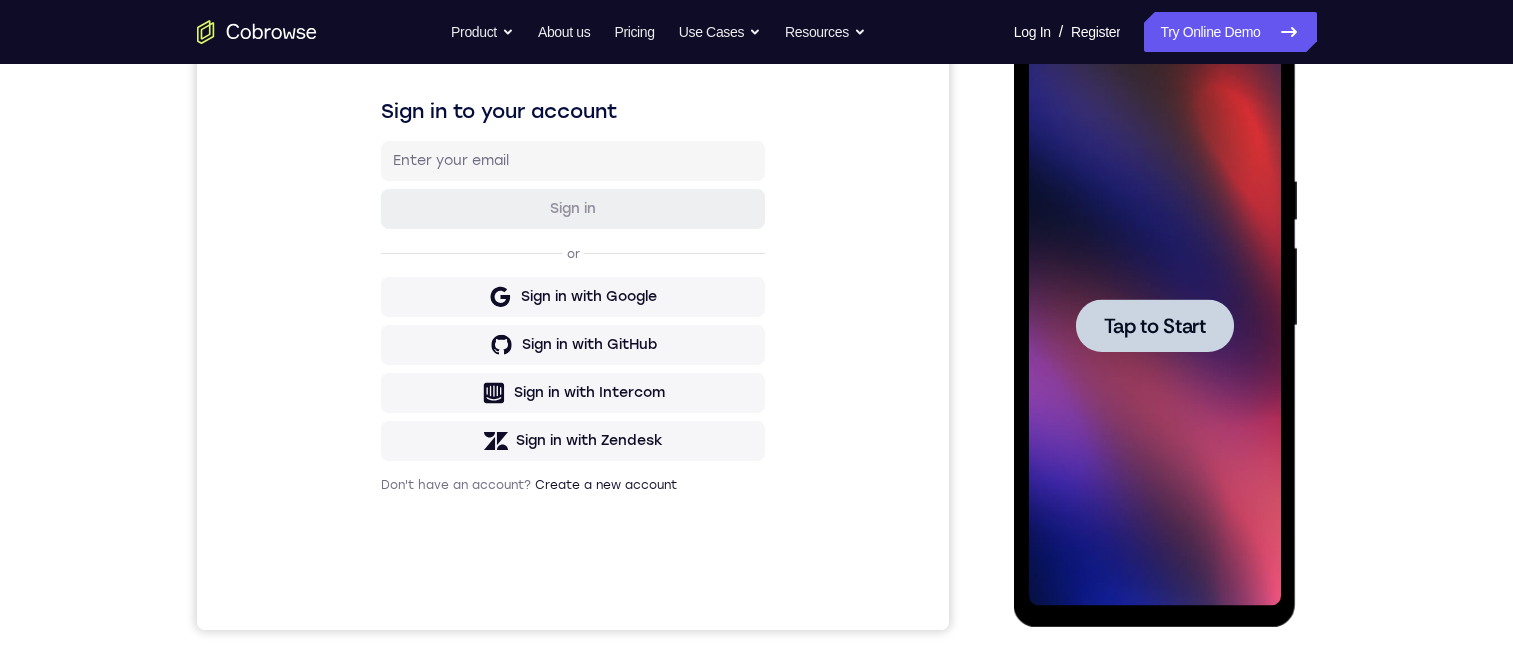 click on "Tap to Start" at bounding box center [1155, 326] 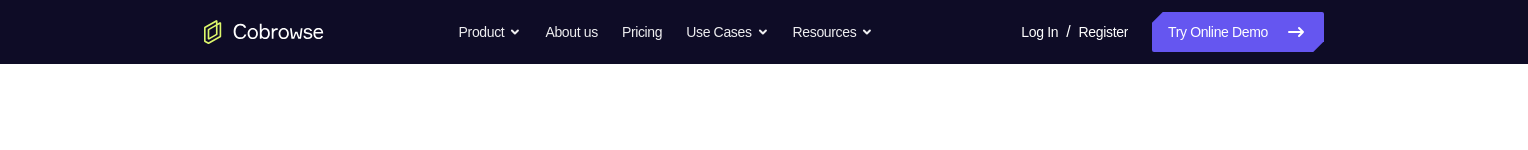 scroll, scrollTop: 0, scrollLeft: 0, axis: both 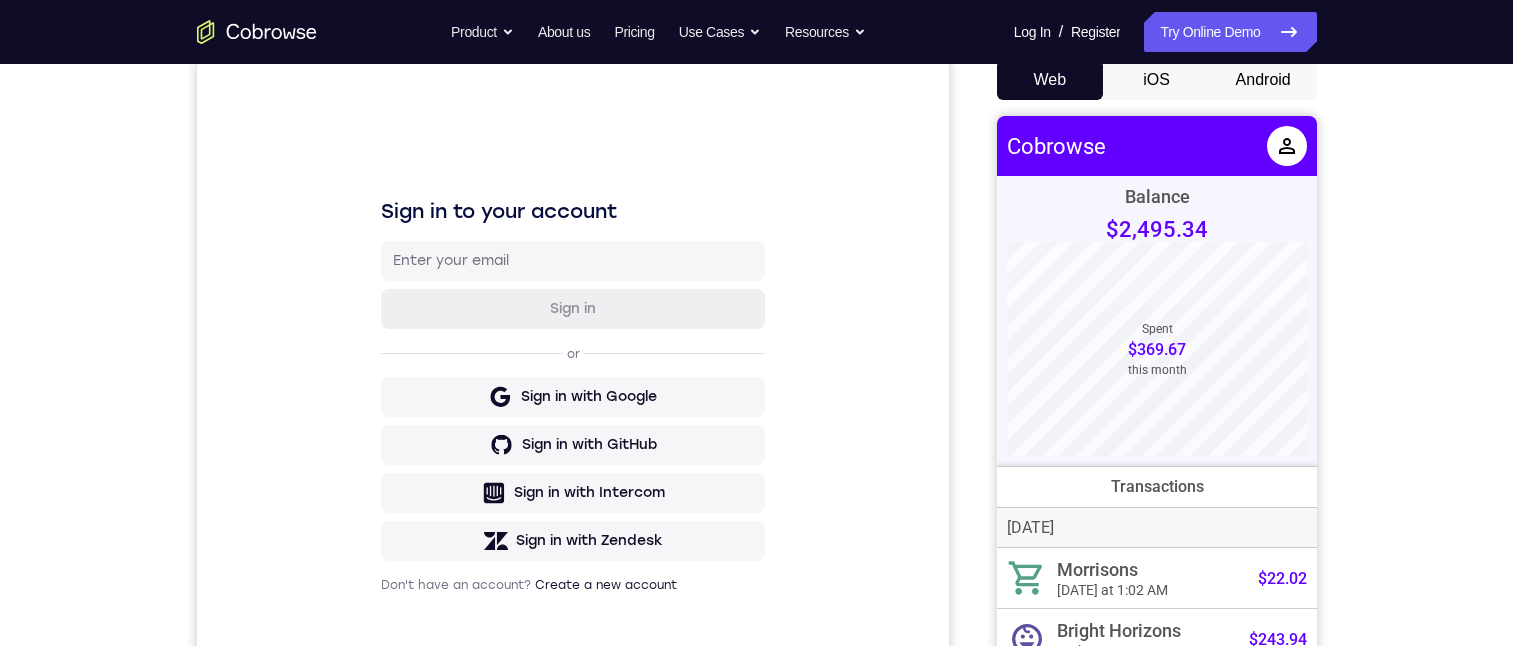 click on "Android" at bounding box center [1263, 80] 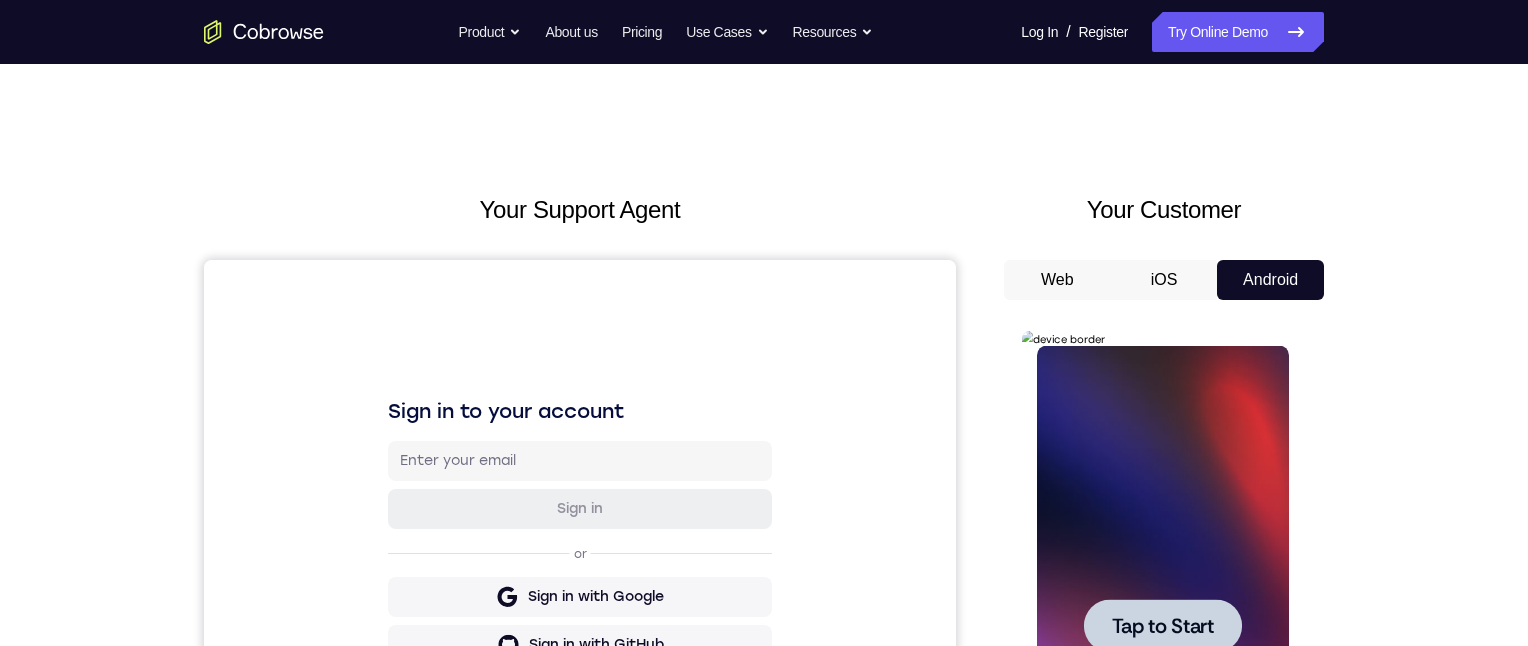 scroll, scrollTop: 0, scrollLeft: 0, axis: both 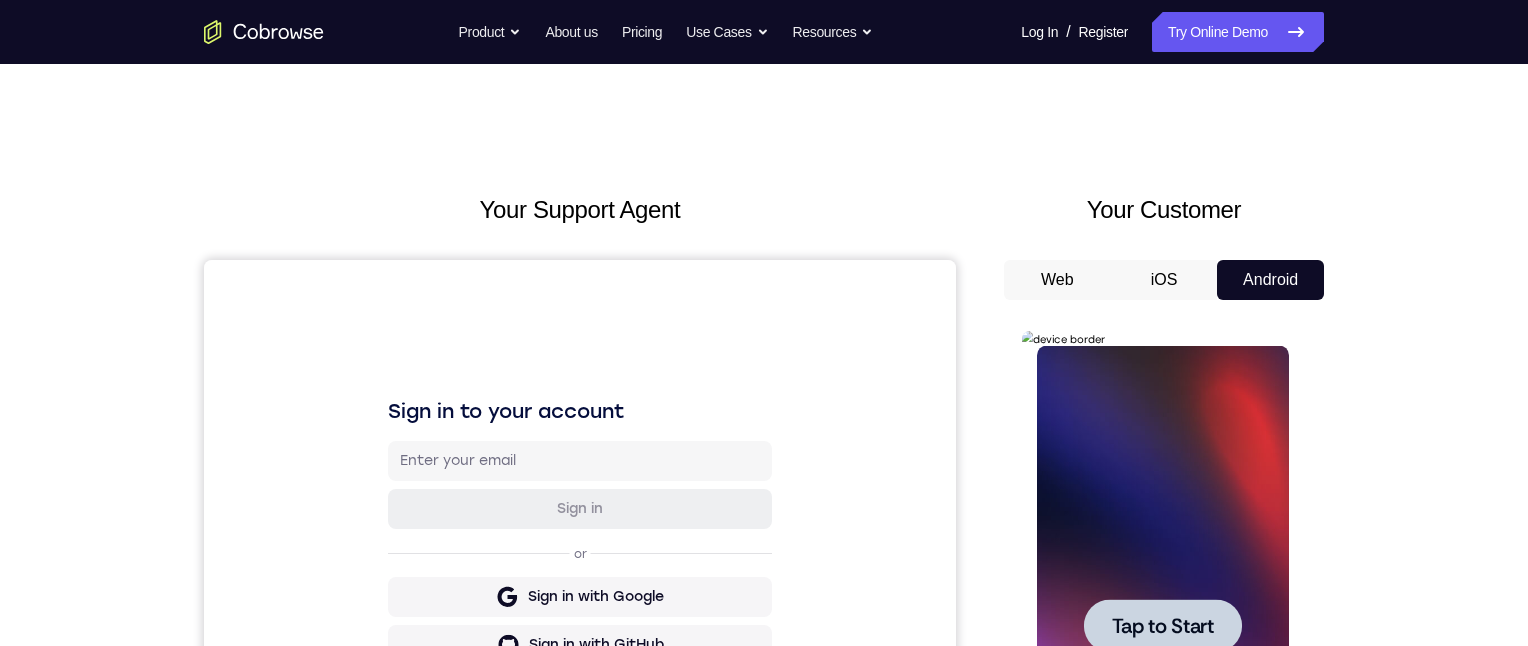 click on "Tap to Start" at bounding box center (1162, 626) 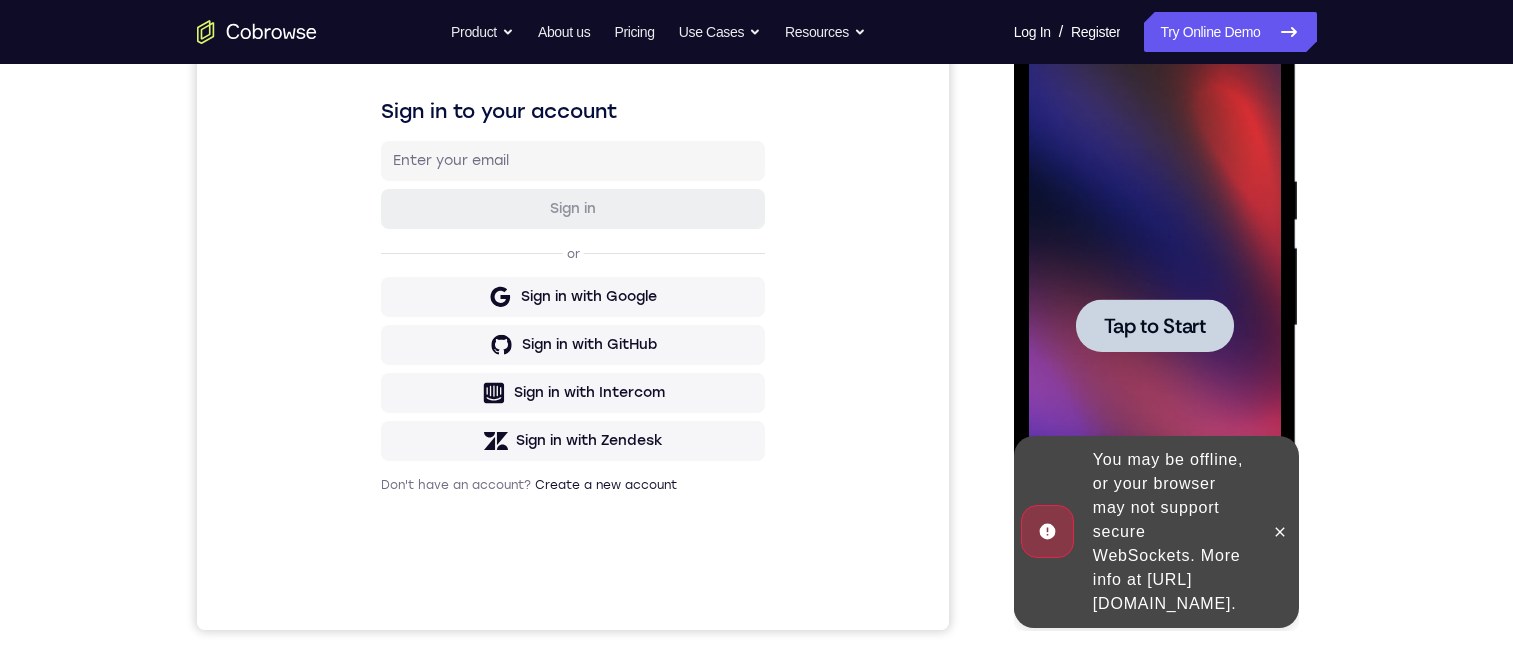 scroll, scrollTop: 0, scrollLeft: 0, axis: both 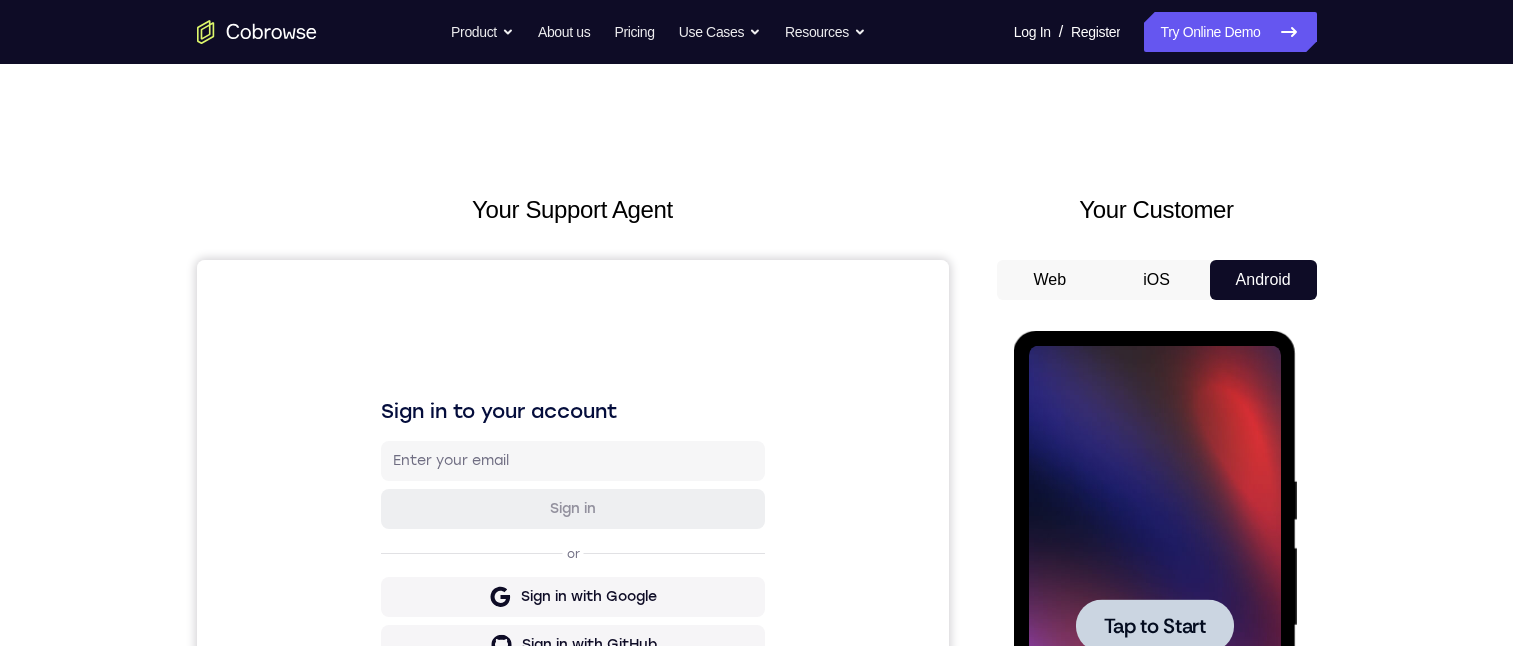 click at bounding box center (1155, 625) 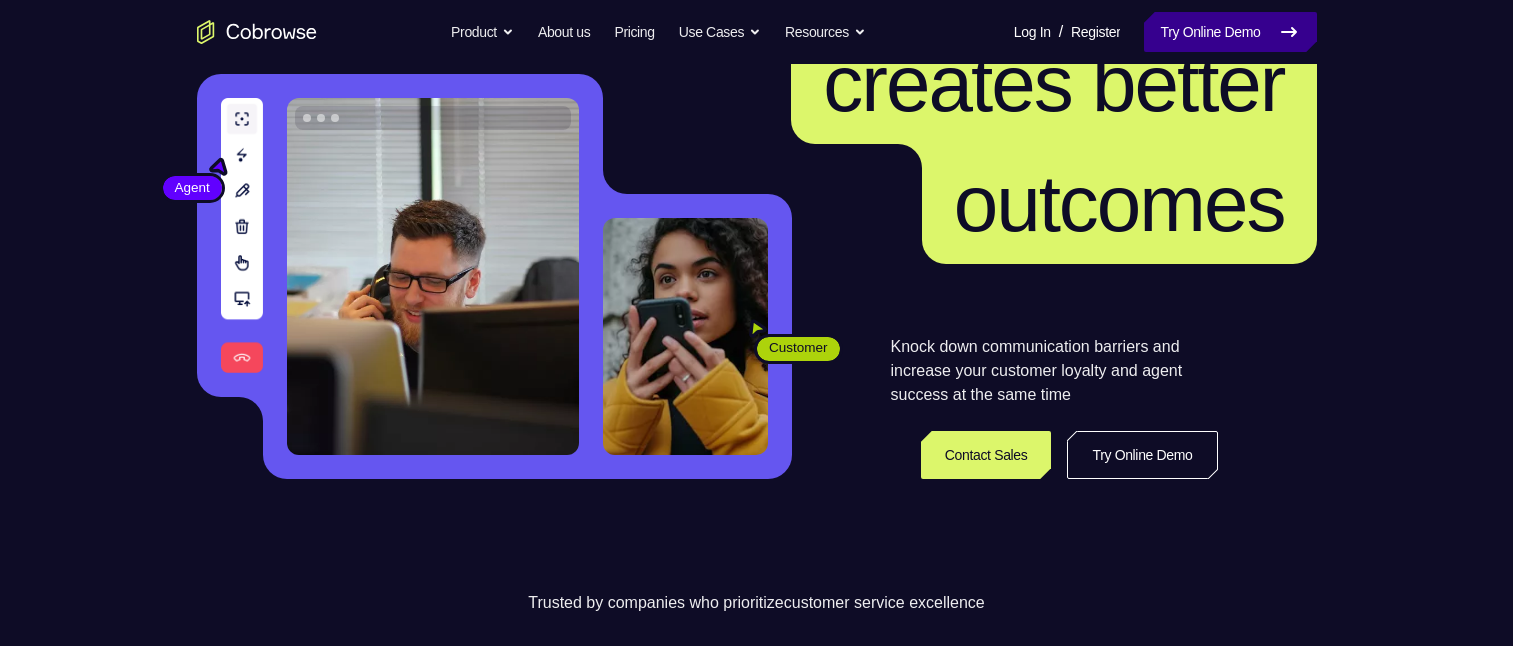 scroll, scrollTop: 200, scrollLeft: 0, axis: vertical 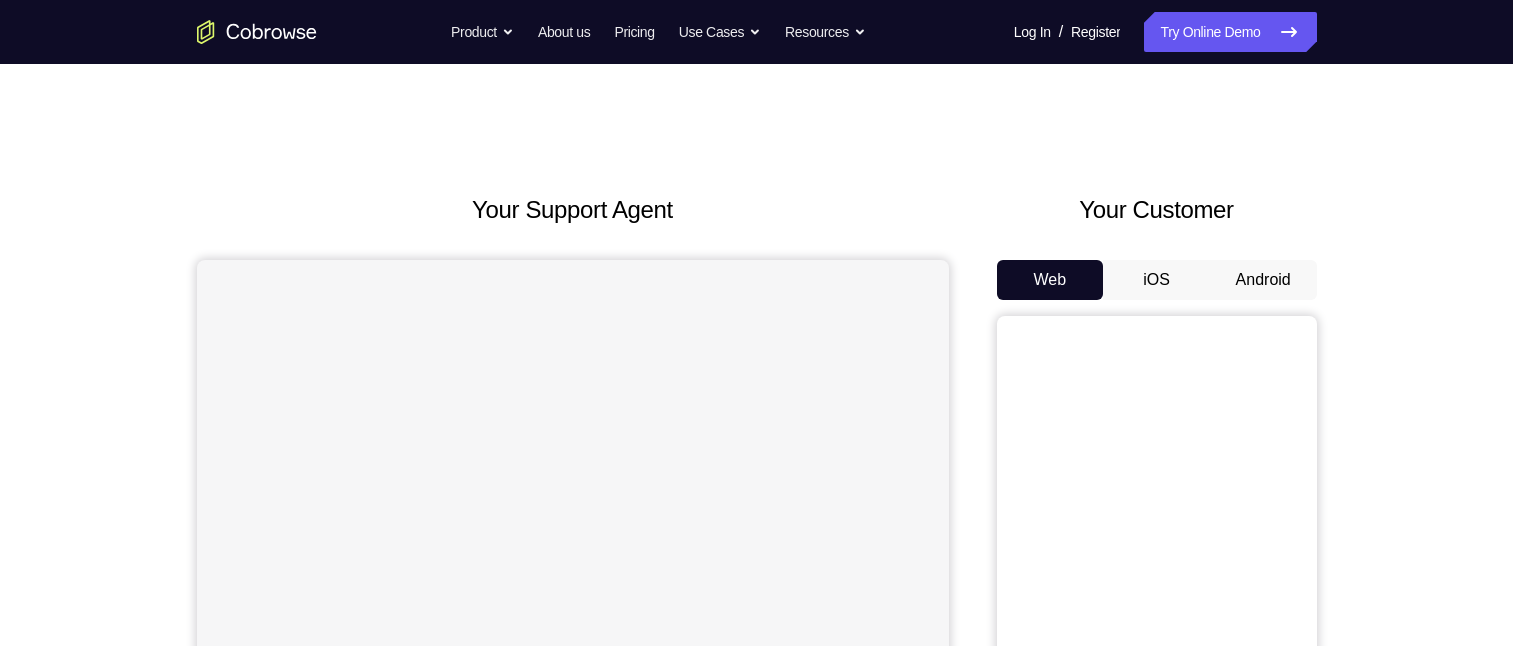 click on "Android" at bounding box center (1263, 280) 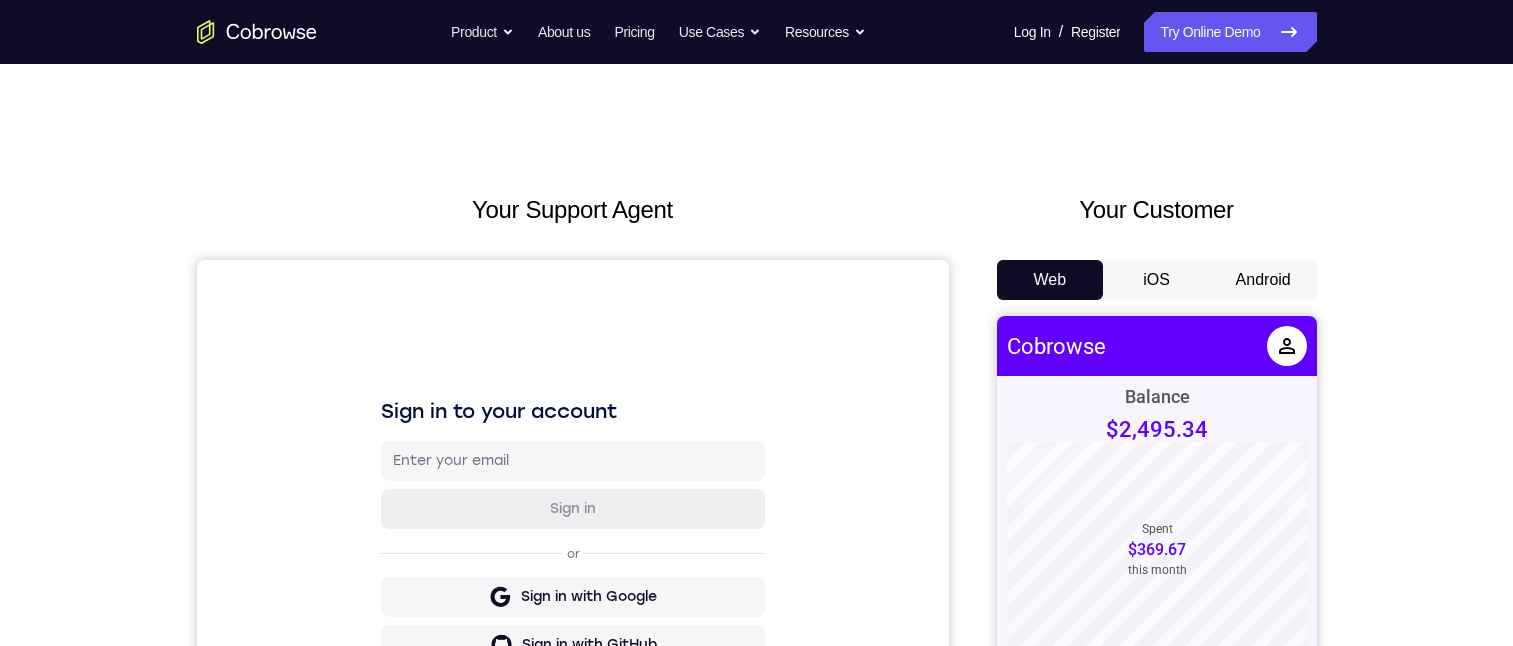 scroll, scrollTop: 0, scrollLeft: 0, axis: both 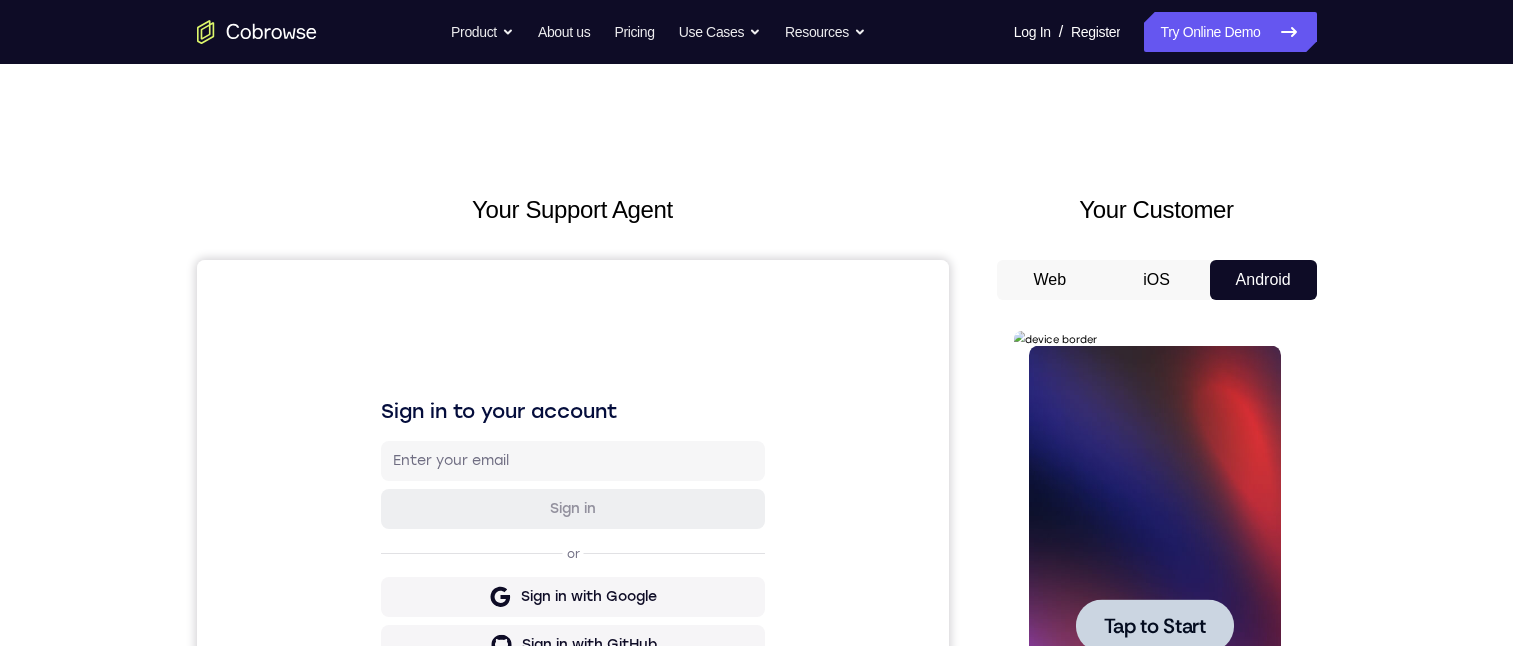 click at bounding box center (1155, 626) 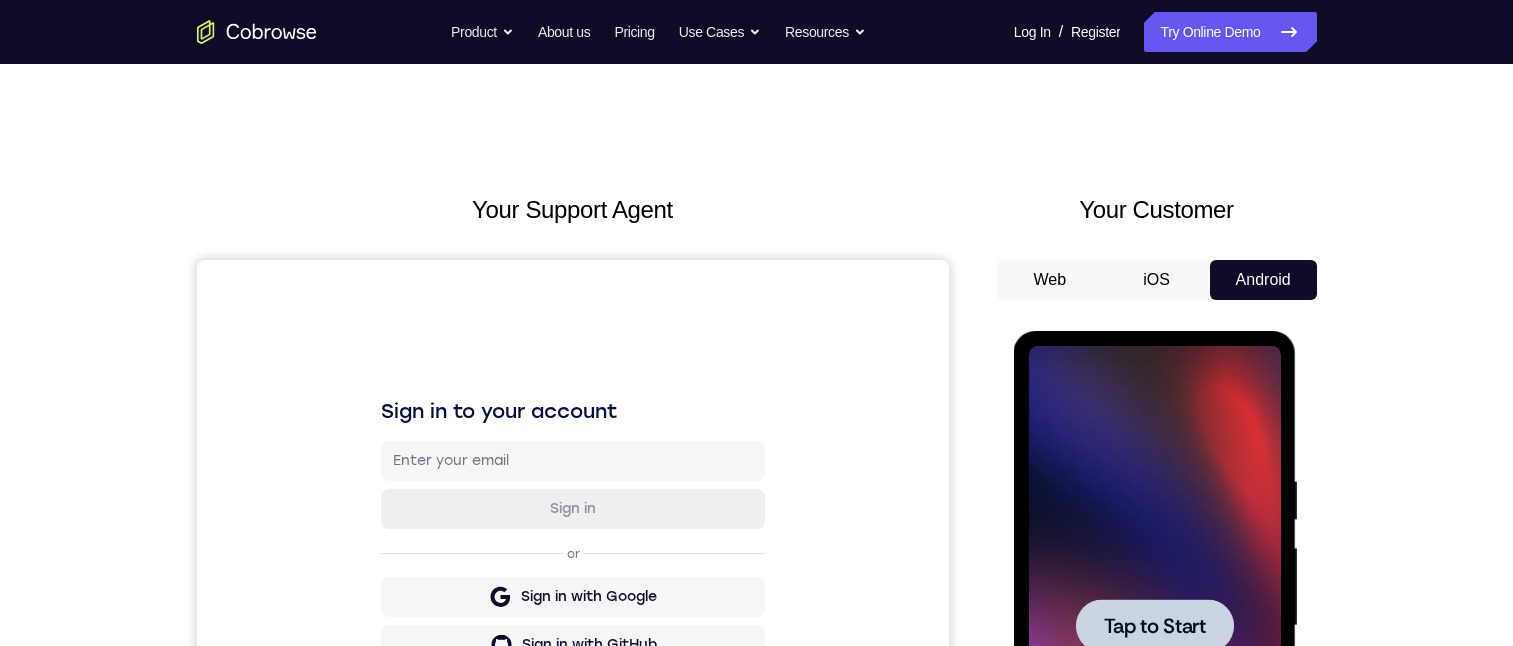 scroll, scrollTop: 400, scrollLeft: 0, axis: vertical 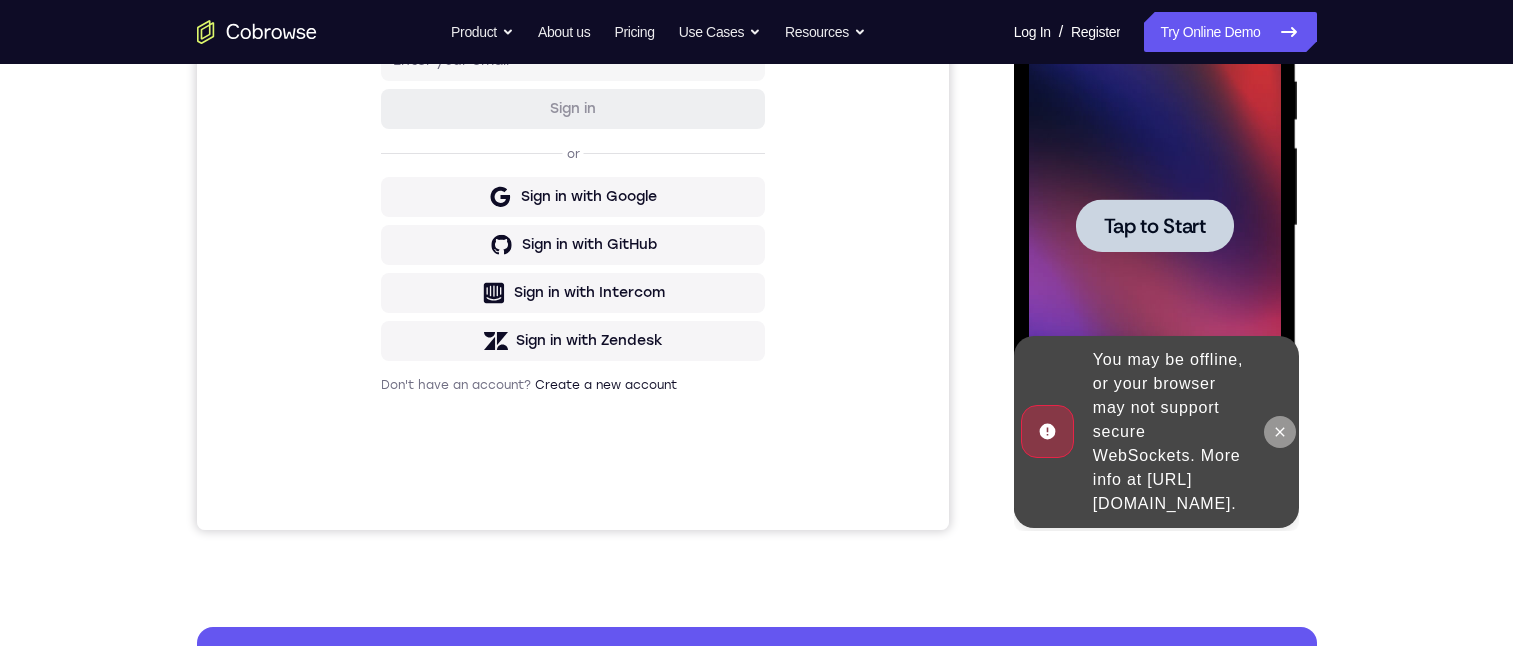 drag, startPoint x: 2315, startPoint y: 355, endPoint x: 1280, endPoint y: 419, distance: 1036.9768 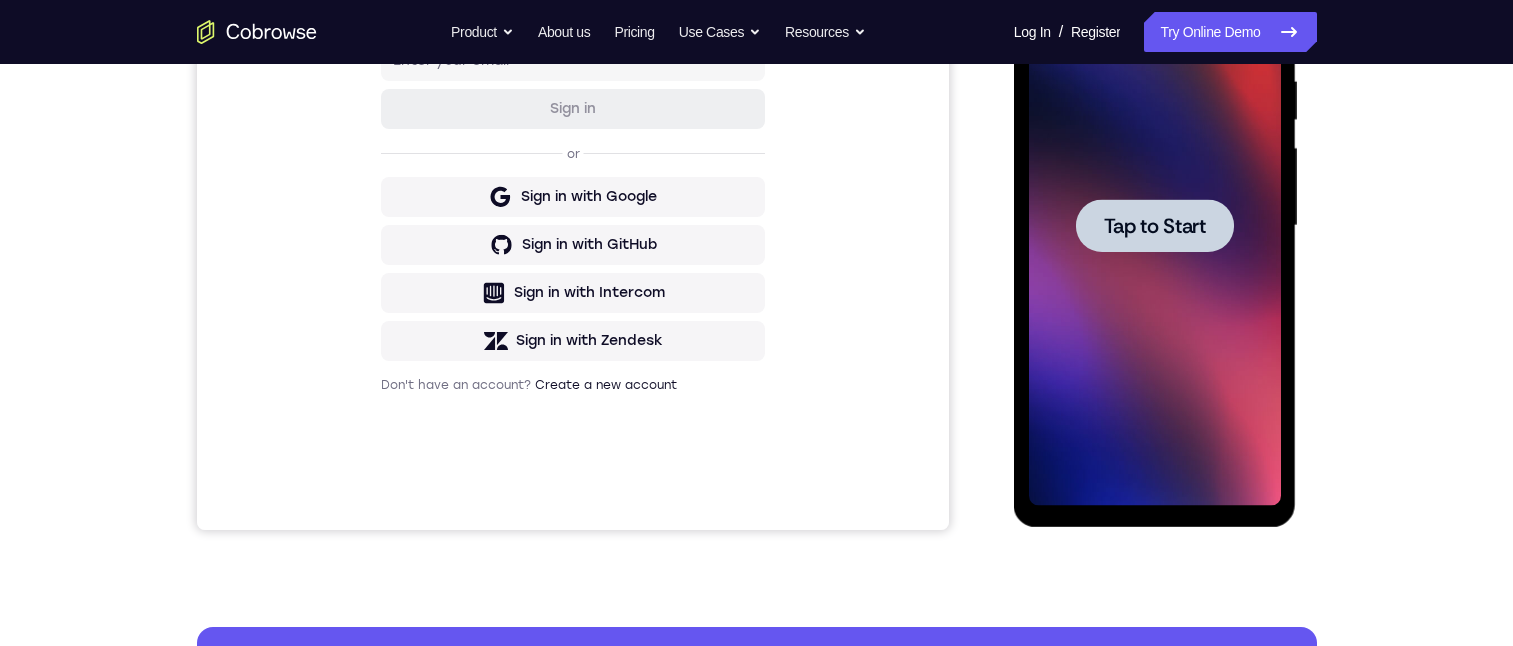 drag, startPoint x: 1157, startPoint y: 228, endPoint x: 1105, endPoint y: 306, distance: 93.74433 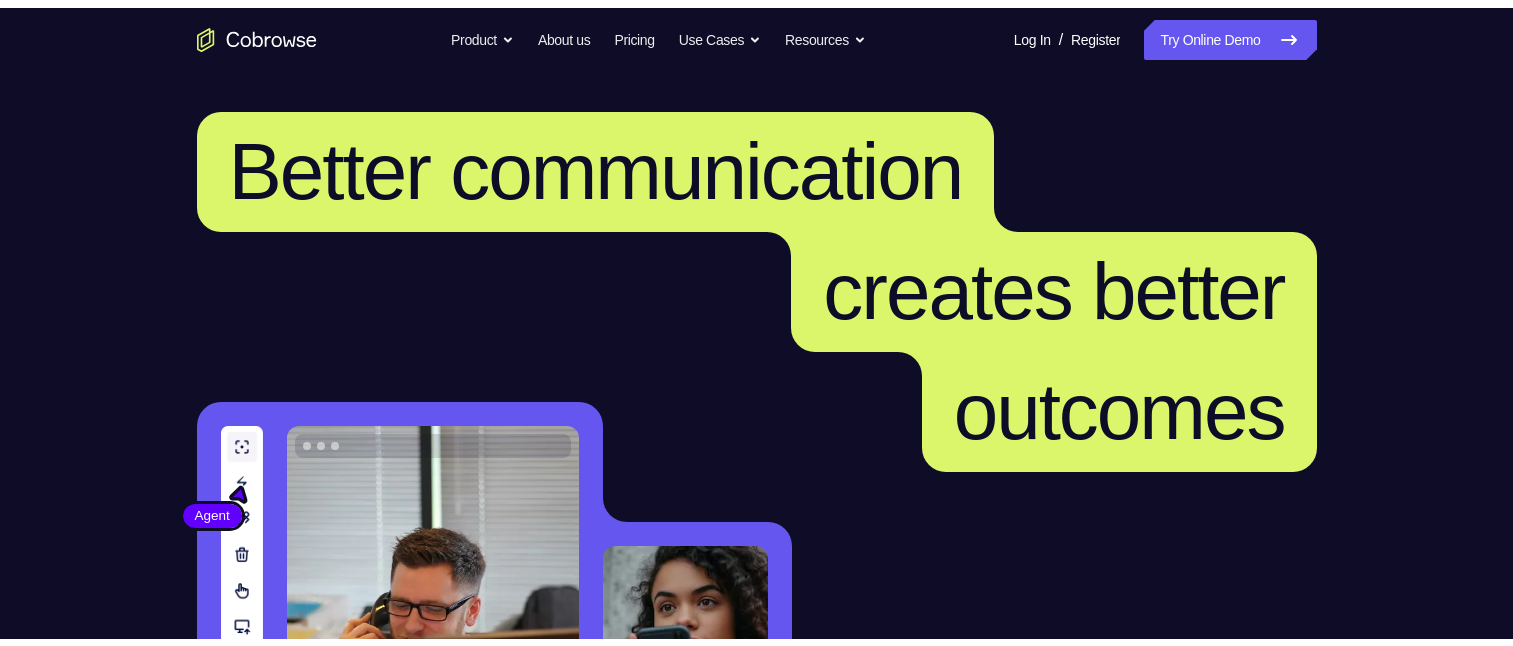 scroll, scrollTop: 0, scrollLeft: 0, axis: both 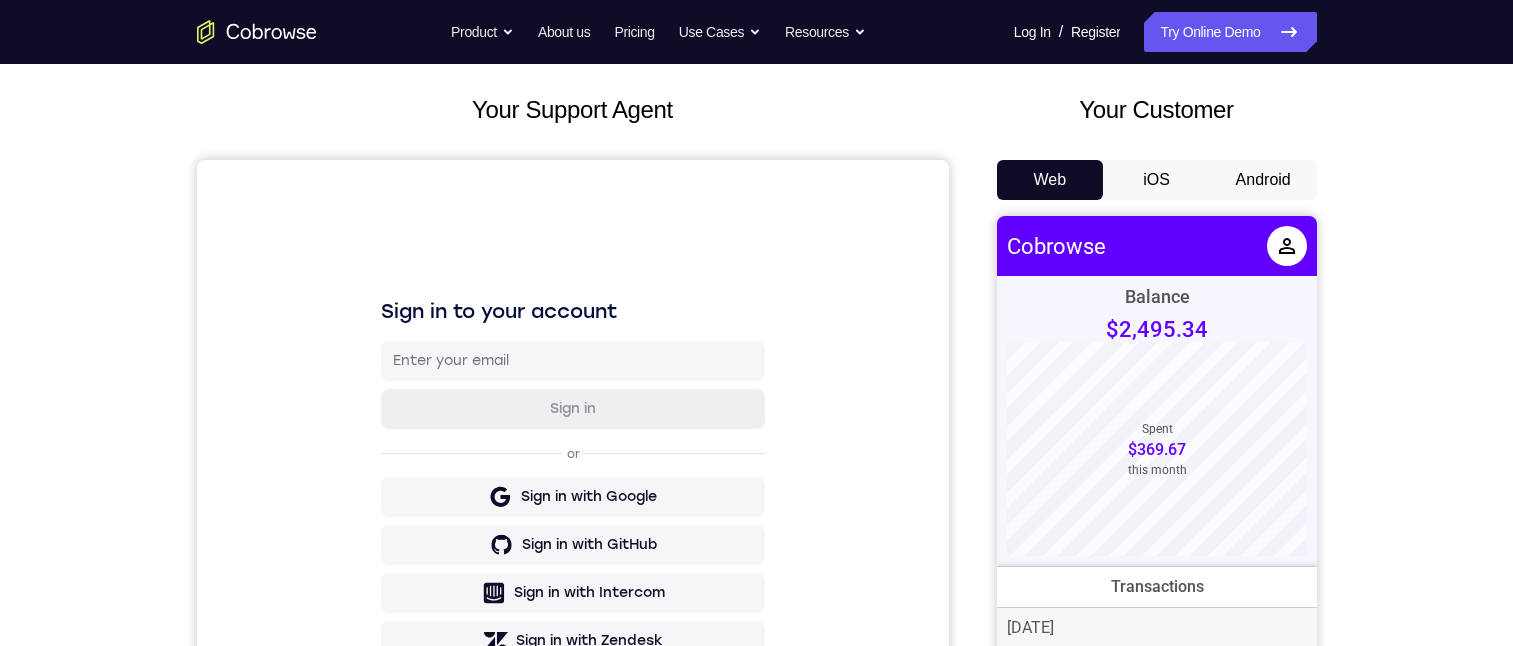 click on "Android" at bounding box center (1263, 180) 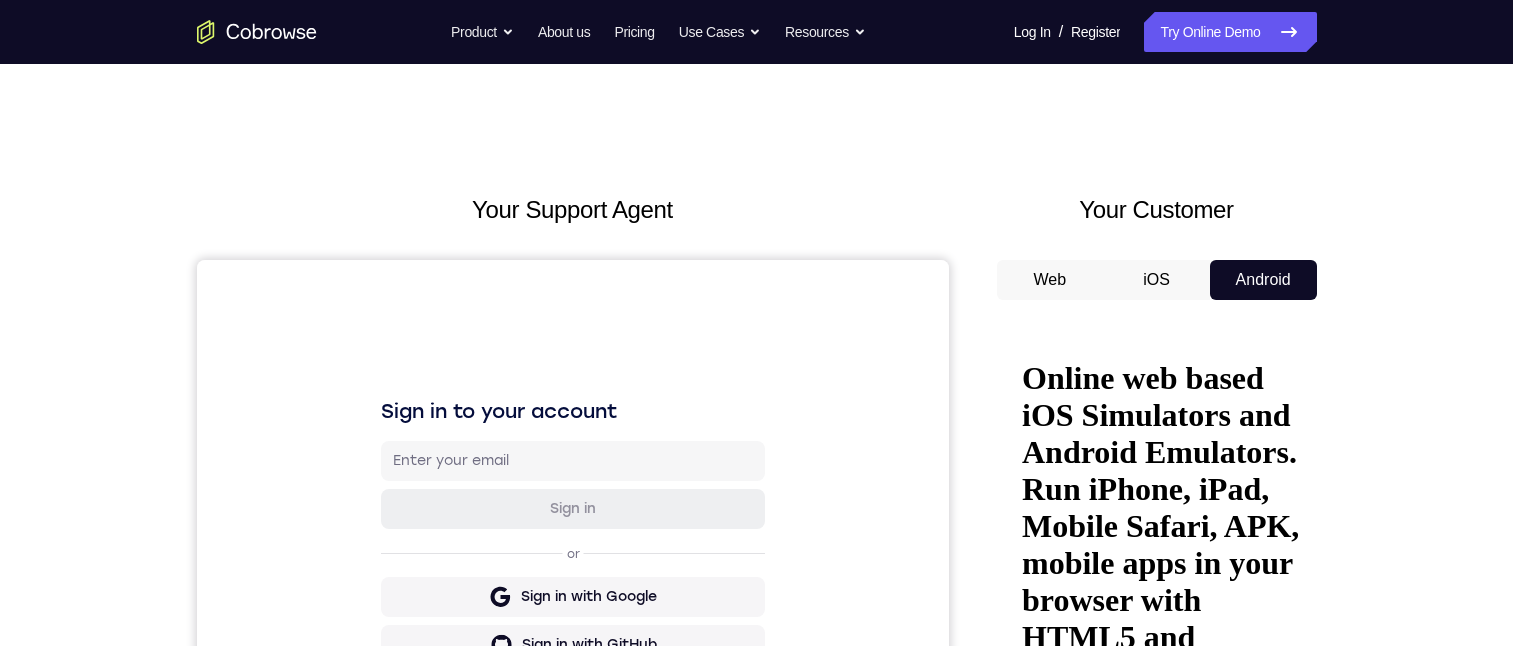 scroll, scrollTop: 400, scrollLeft: 0, axis: vertical 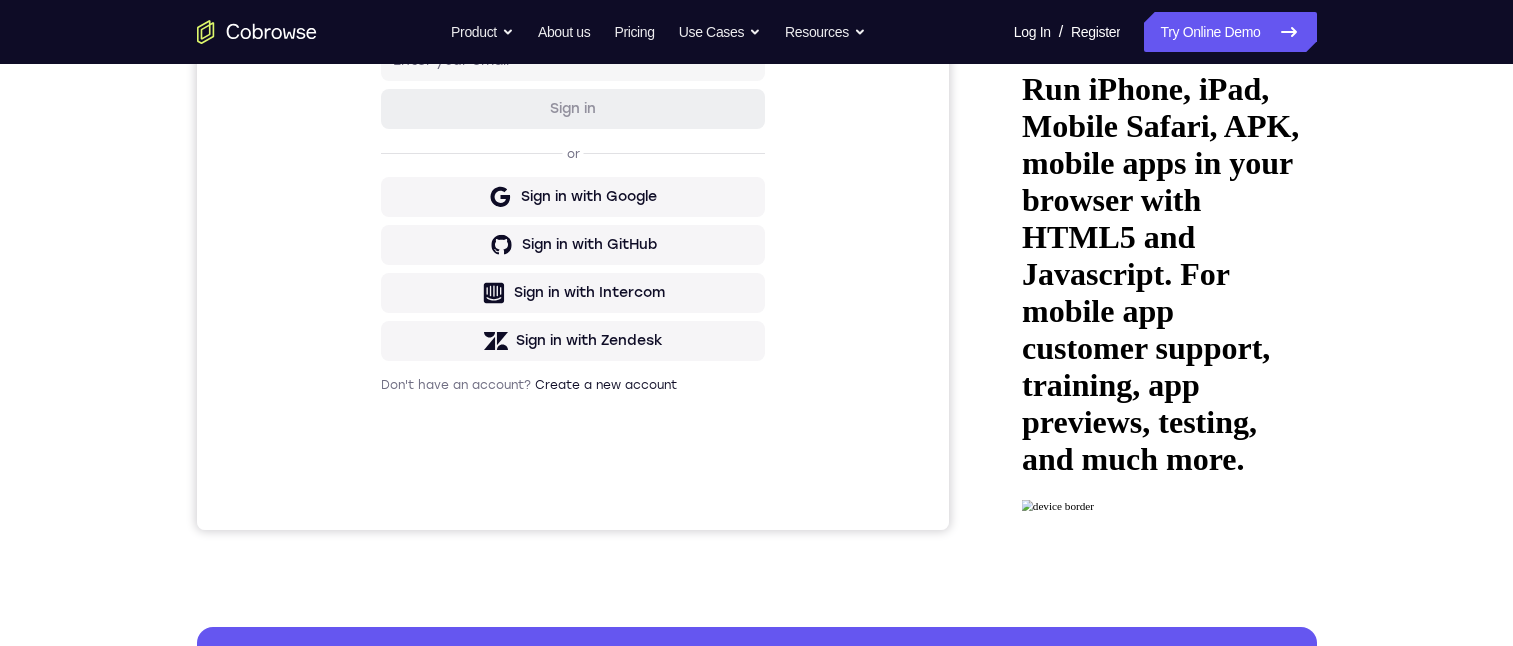 click at bounding box center [1103, 1074] 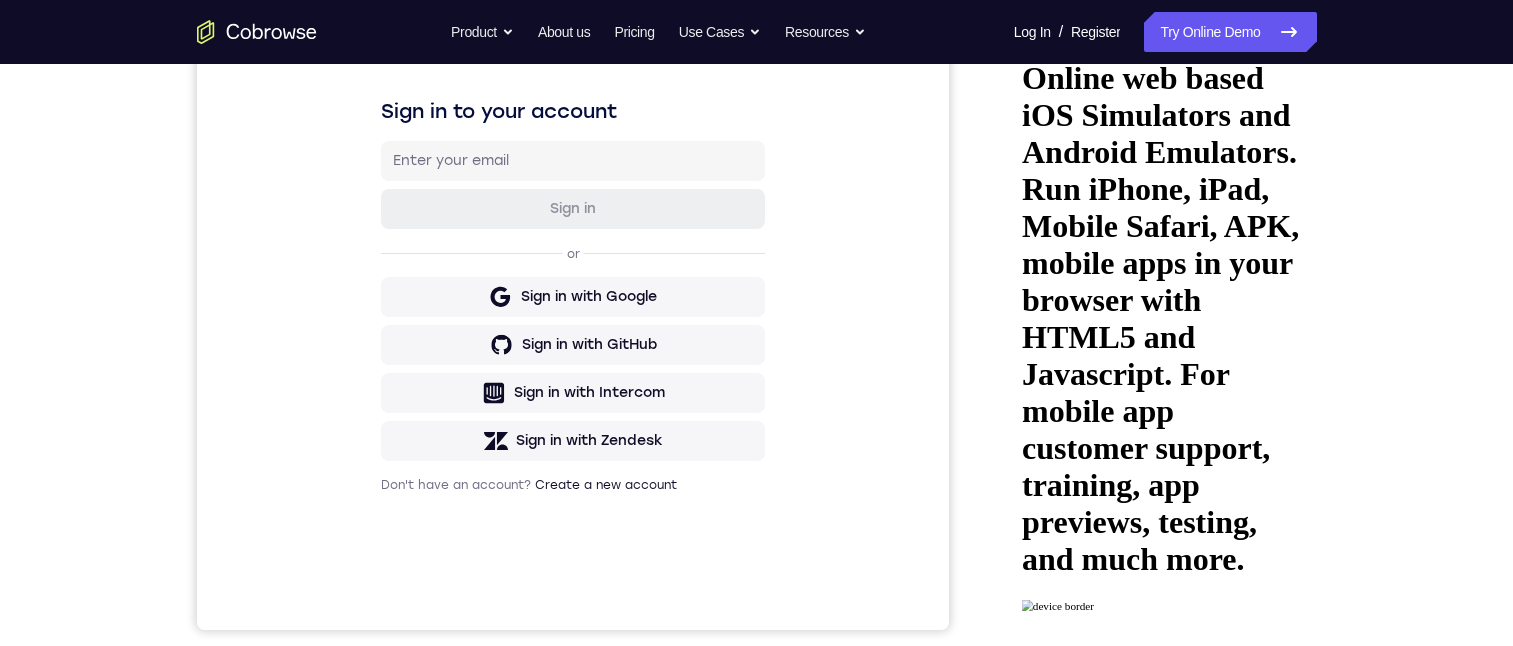scroll, scrollTop: 600, scrollLeft: 0, axis: vertical 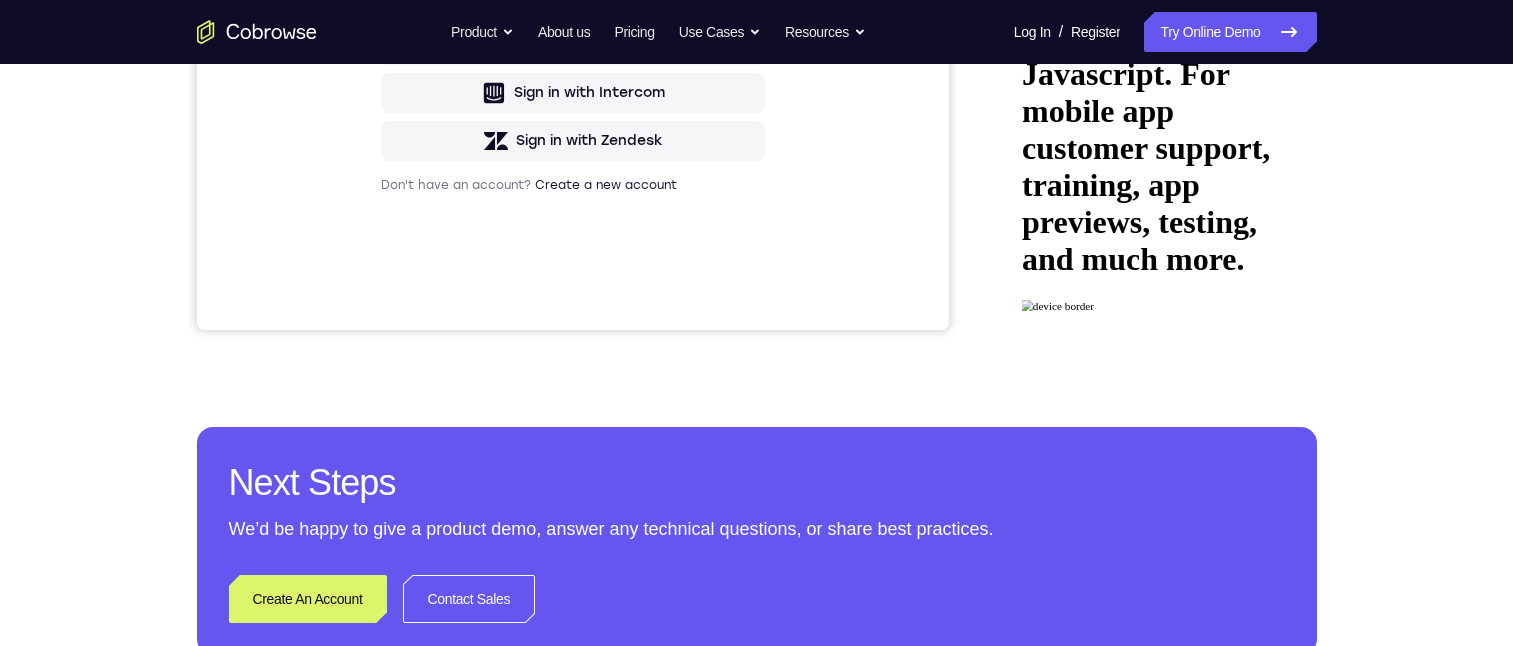 drag, startPoint x: 1199, startPoint y: 21, endPoint x: 1187, endPoint y: 25, distance: 12.649111 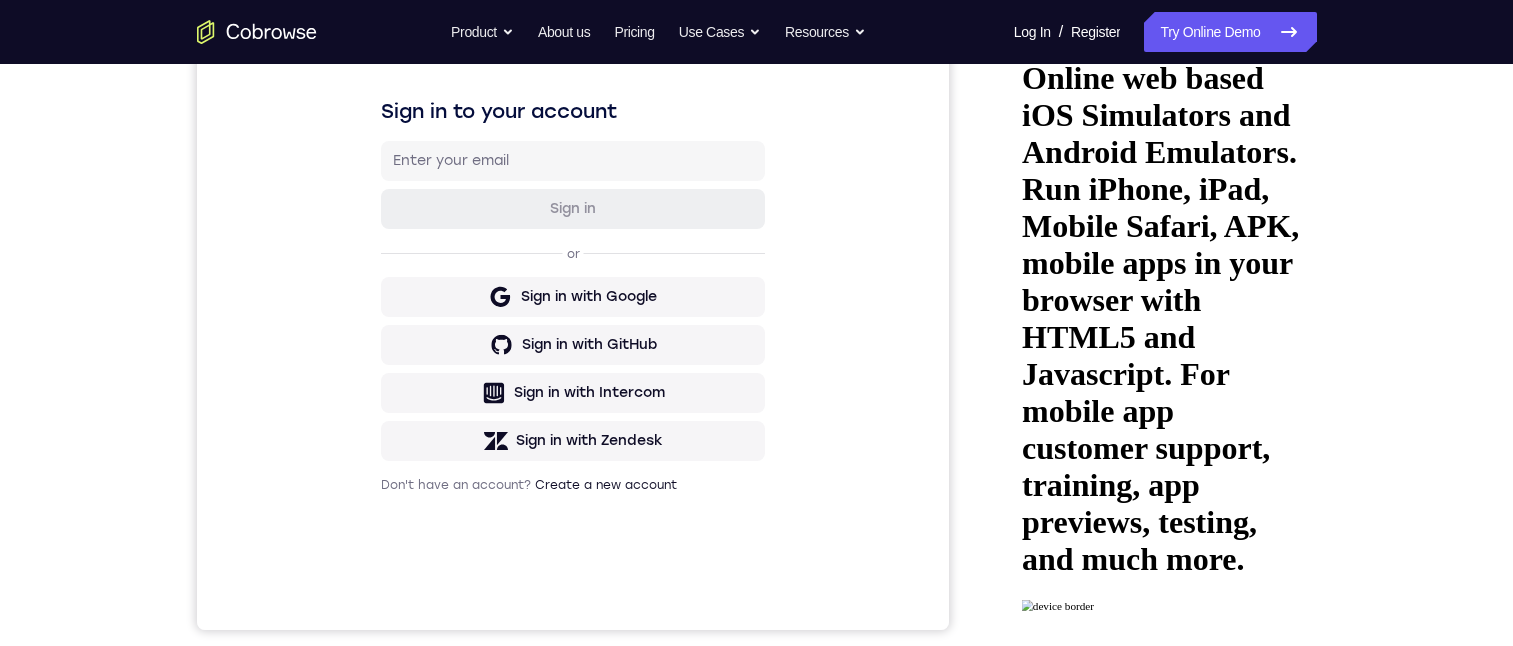 click on "Tap to Start" at bounding box center (1103, 1185) 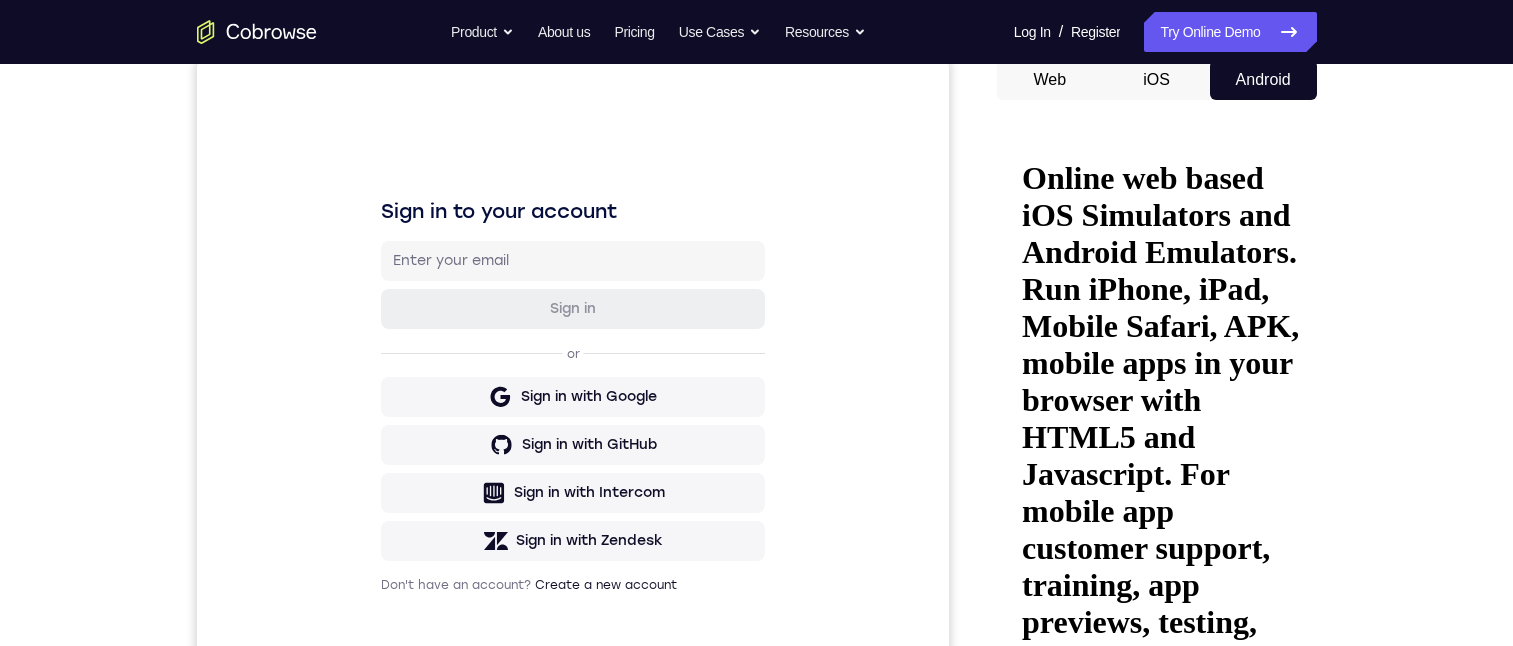 scroll, scrollTop: 0, scrollLeft: 0, axis: both 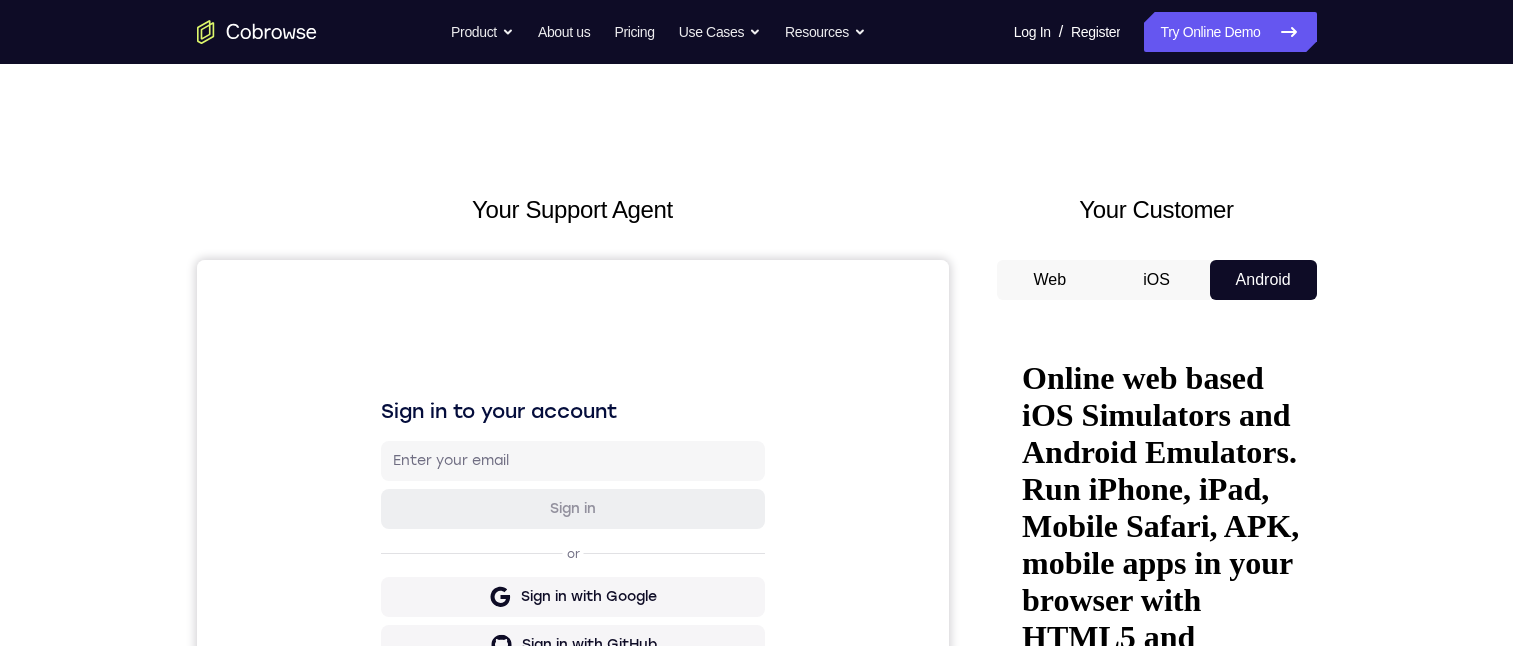 click at bounding box center [1103, 1474] 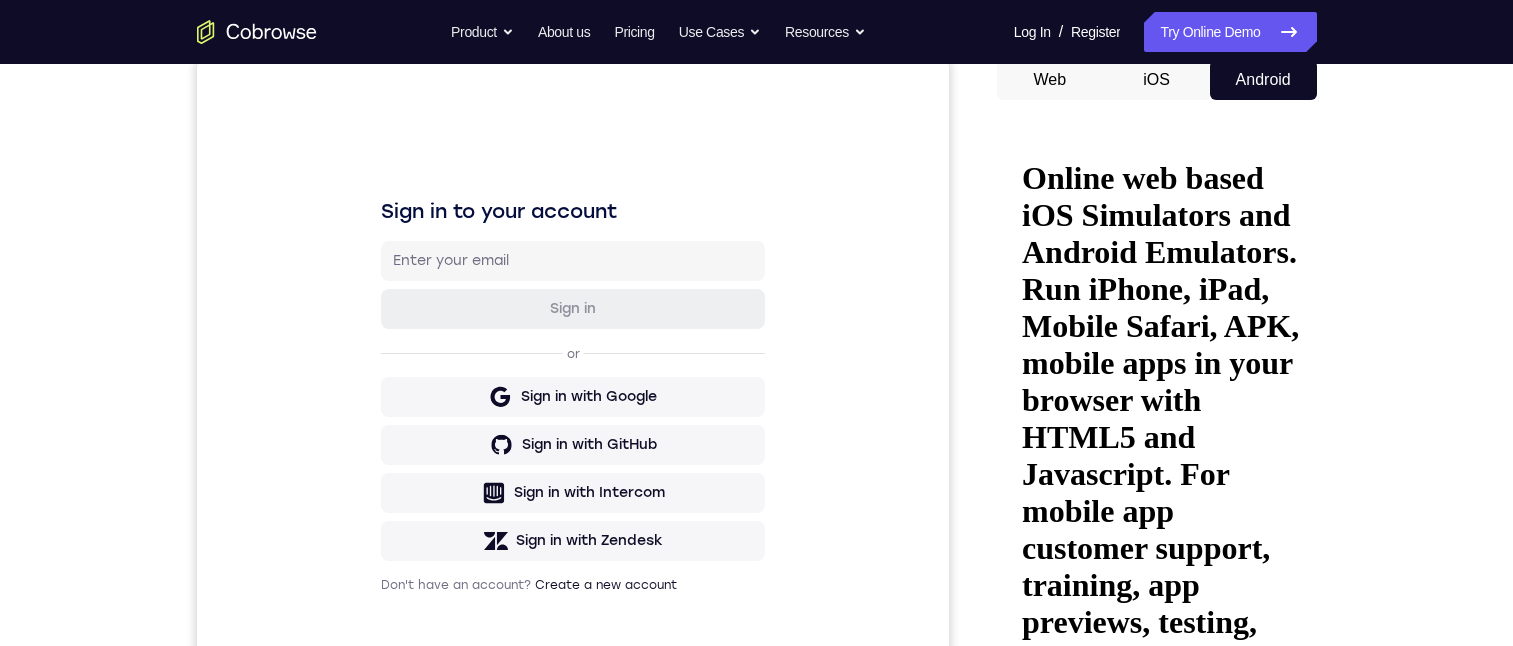 drag, startPoint x: 1064, startPoint y: 83, endPoint x: 78, endPoint y: 2, distance: 989.3215 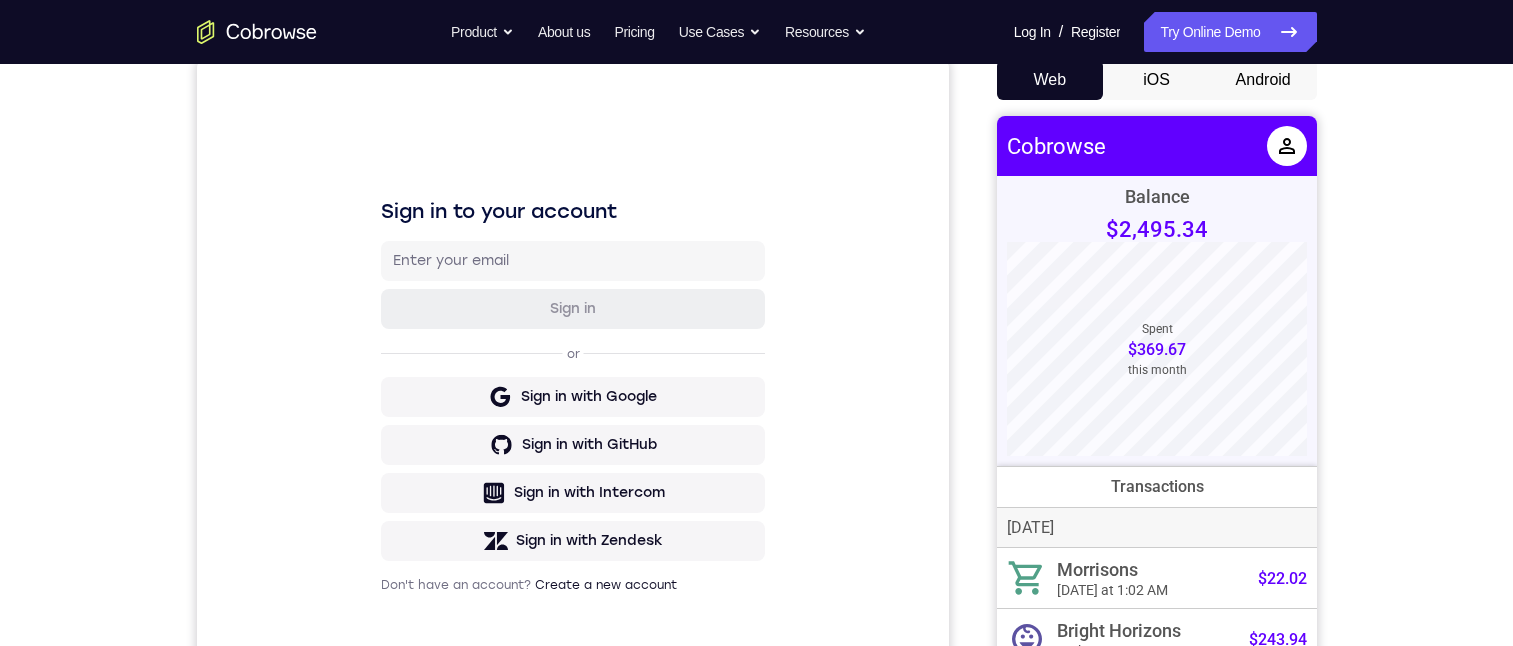 click on "Android" at bounding box center (1263, 80) 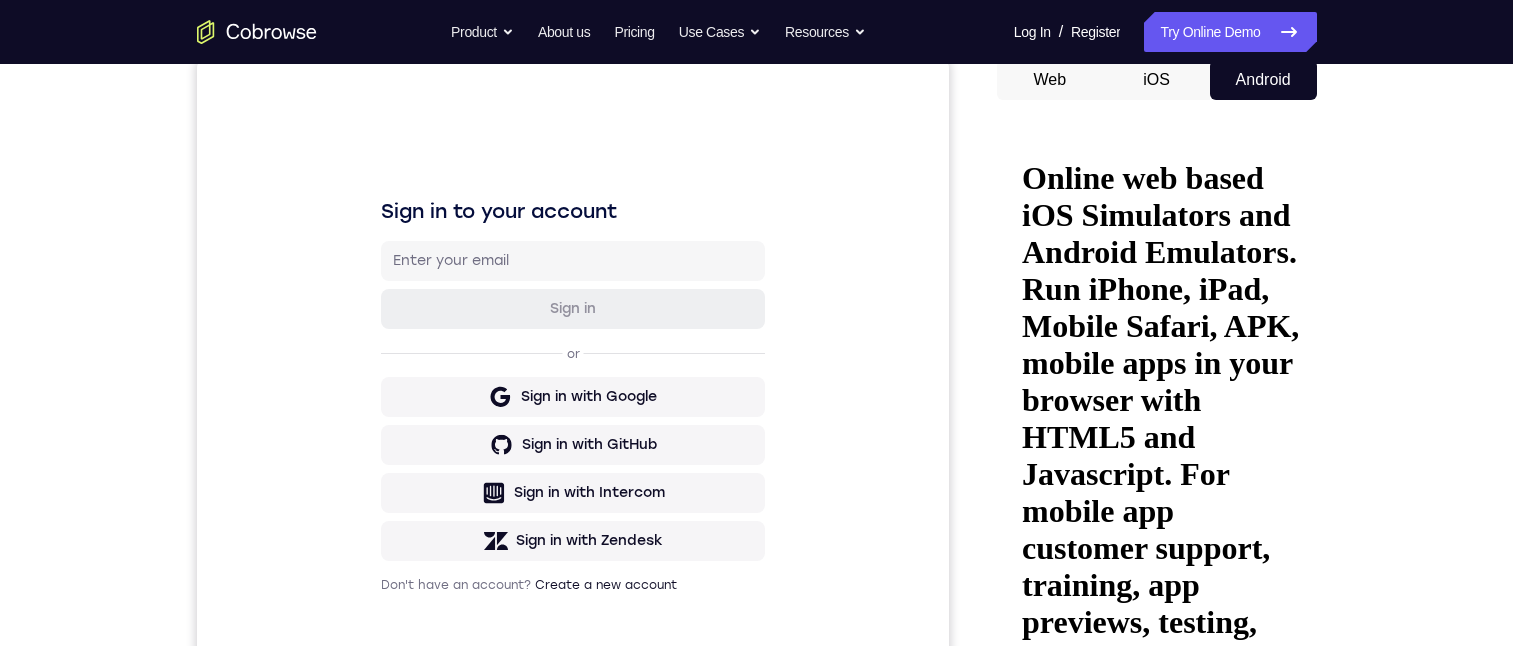 click on "Tap to Start" at bounding box center [1103, 1285] 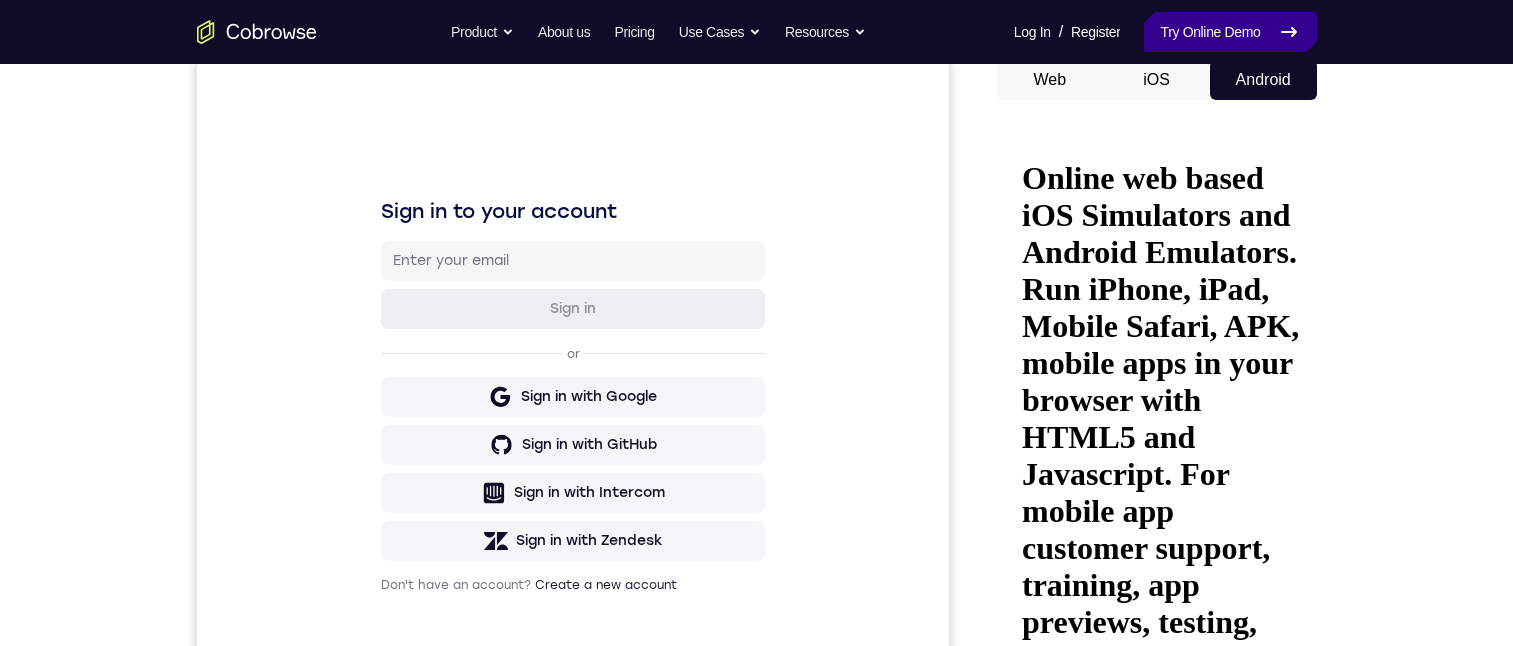 click on "Try Online Demo" at bounding box center (1230, 32) 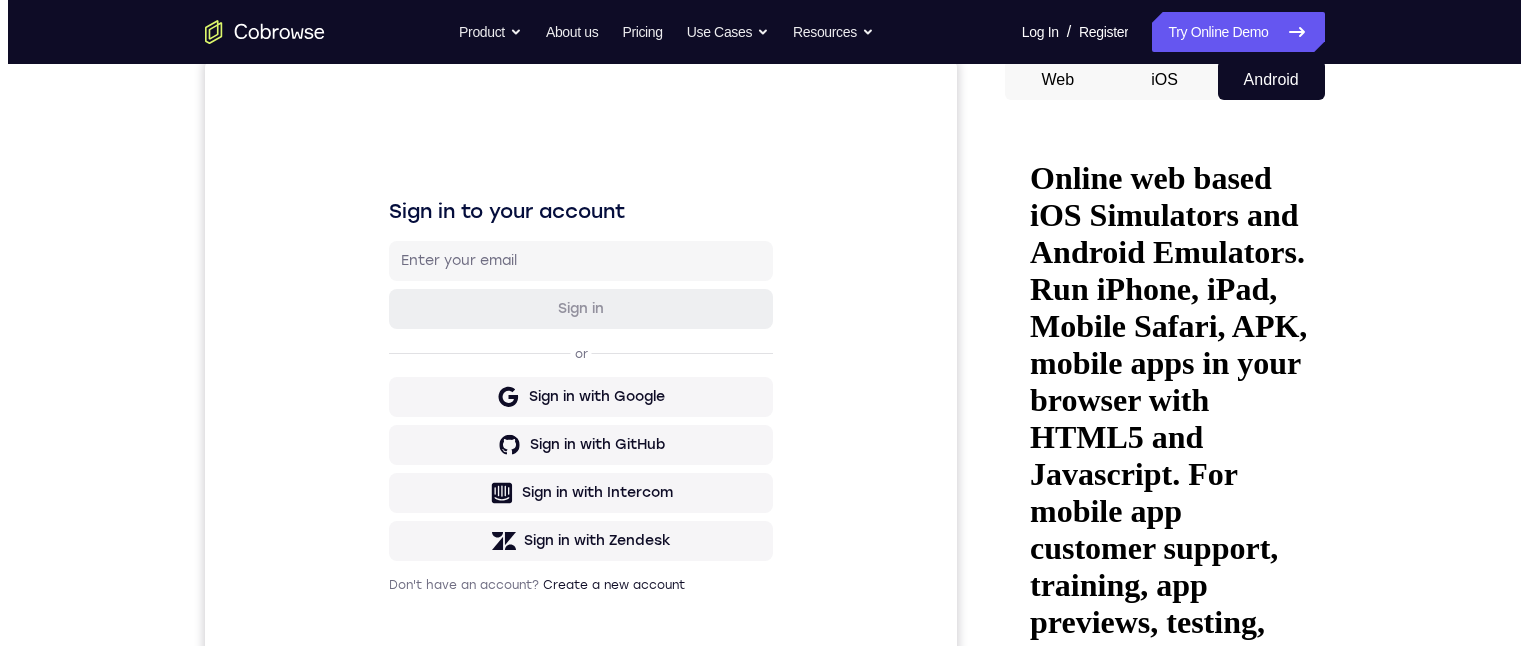 scroll, scrollTop: 0, scrollLeft: 0, axis: both 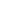 click on "Android" at bounding box center [130, 1150] 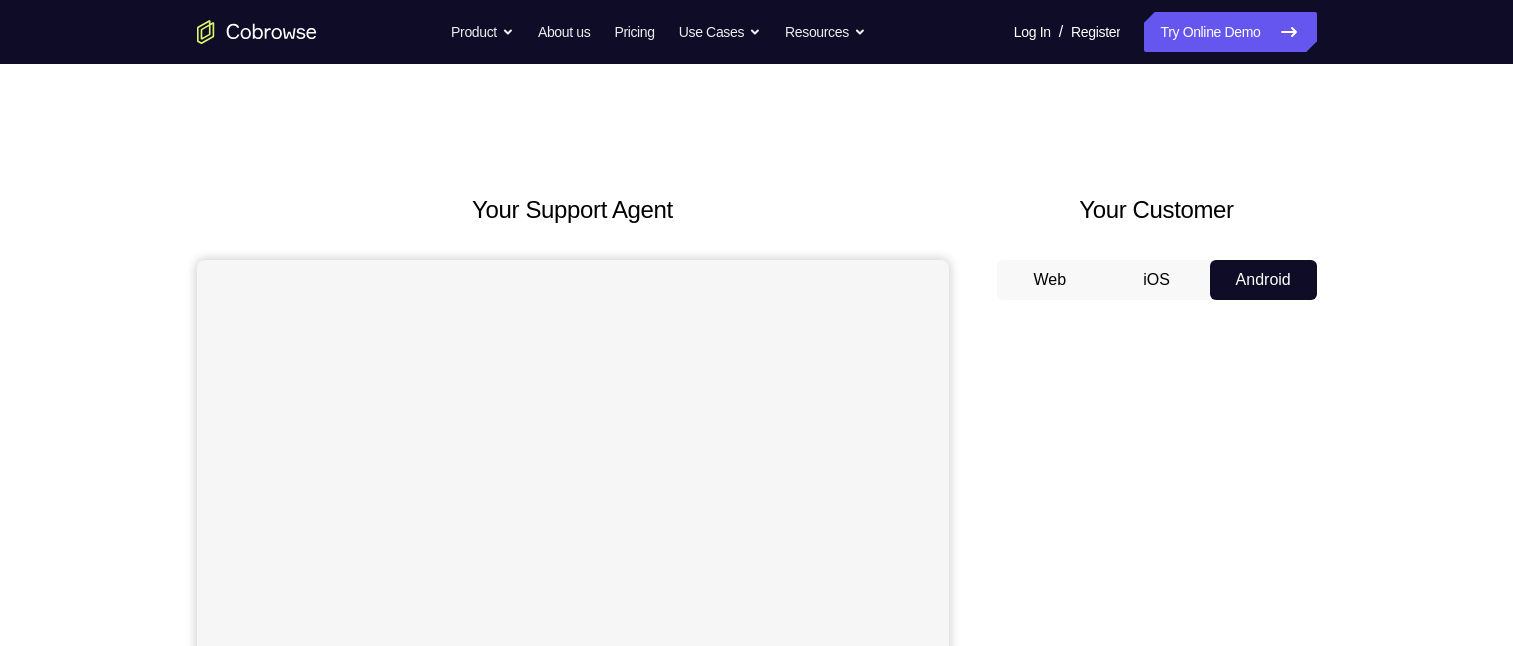 scroll, scrollTop: 0, scrollLeft: 0, axis: both 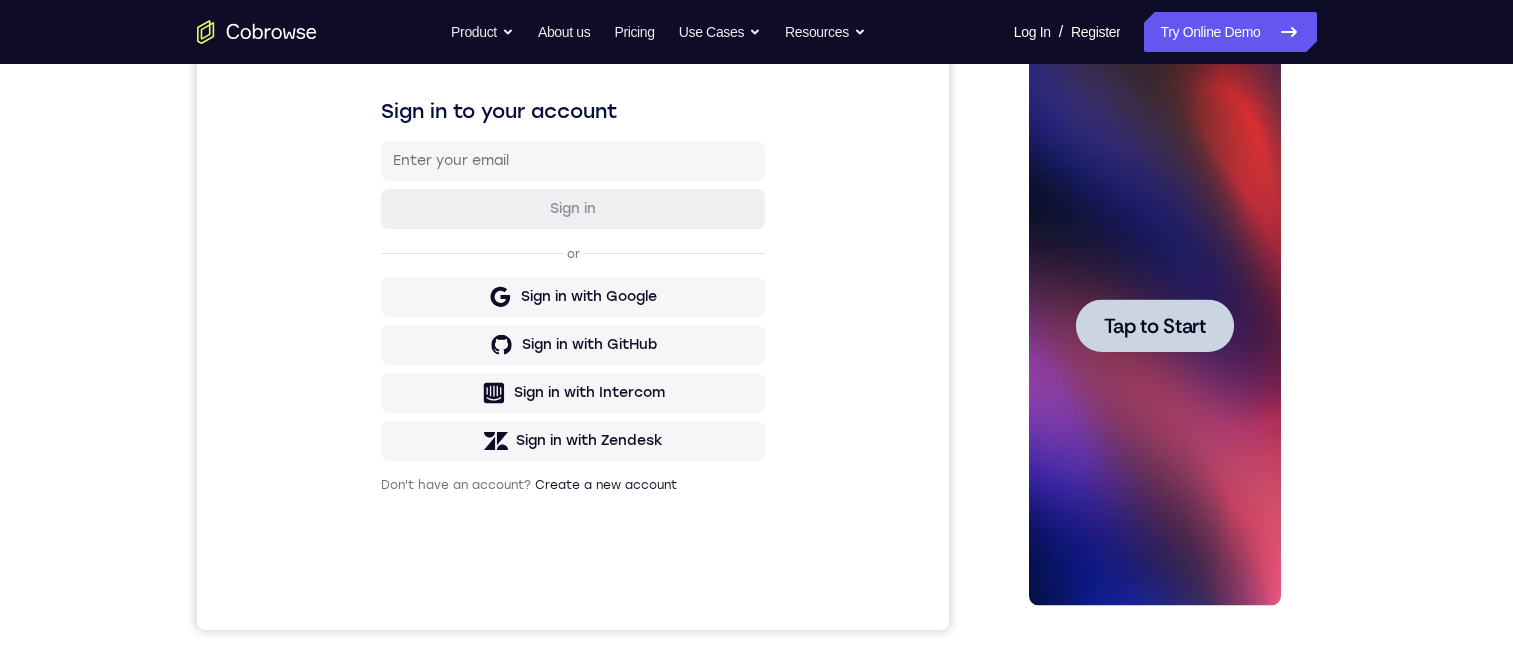 click on "Tap to Start" at bounding box center (1155, 326) 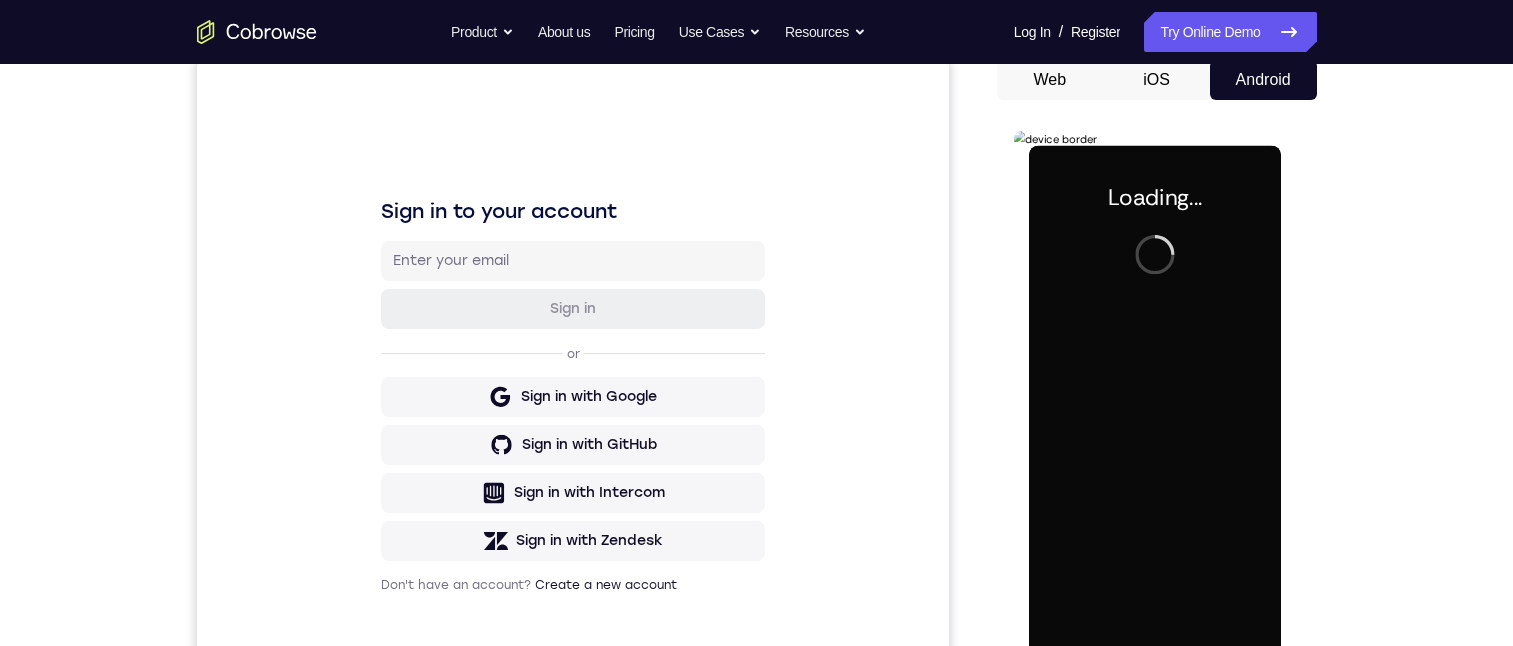 scroll, scrollTop: 300, scrollLeft: 0, axis: vertical 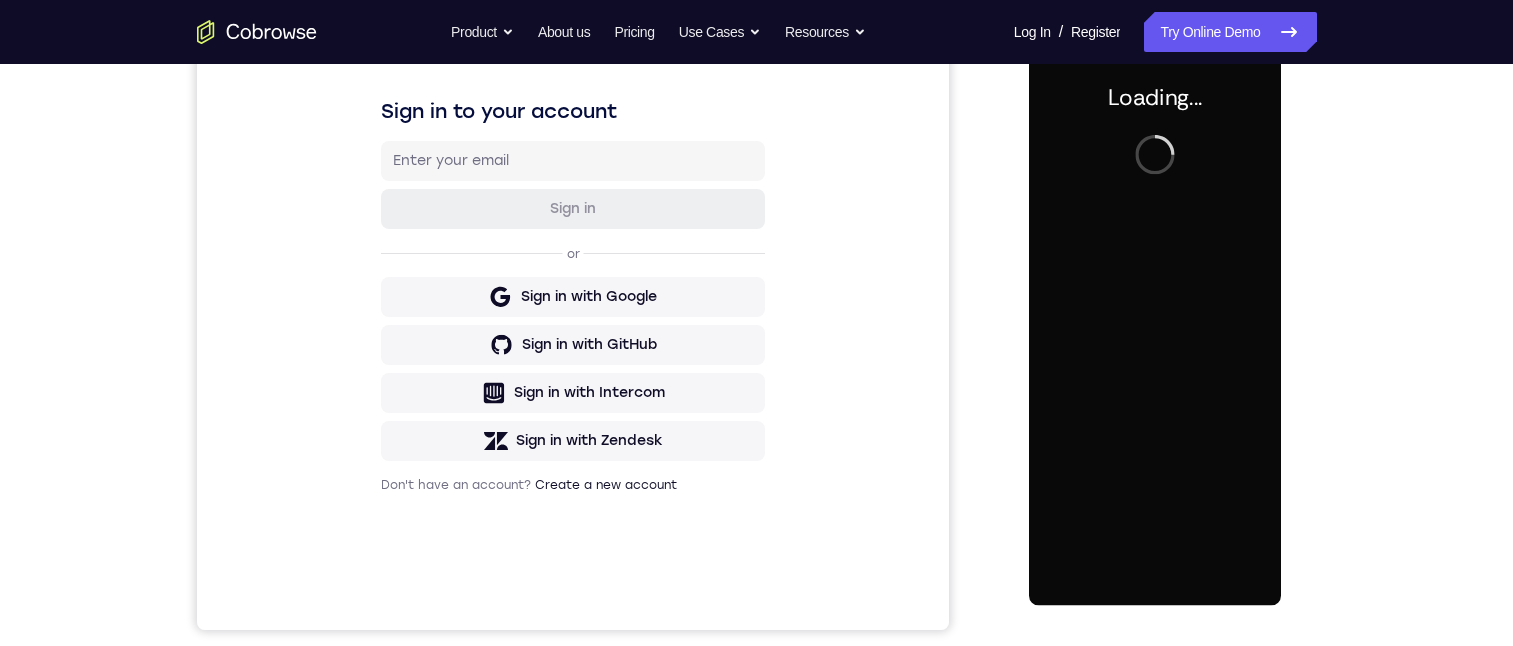 click at bounding box center (1155, 326) 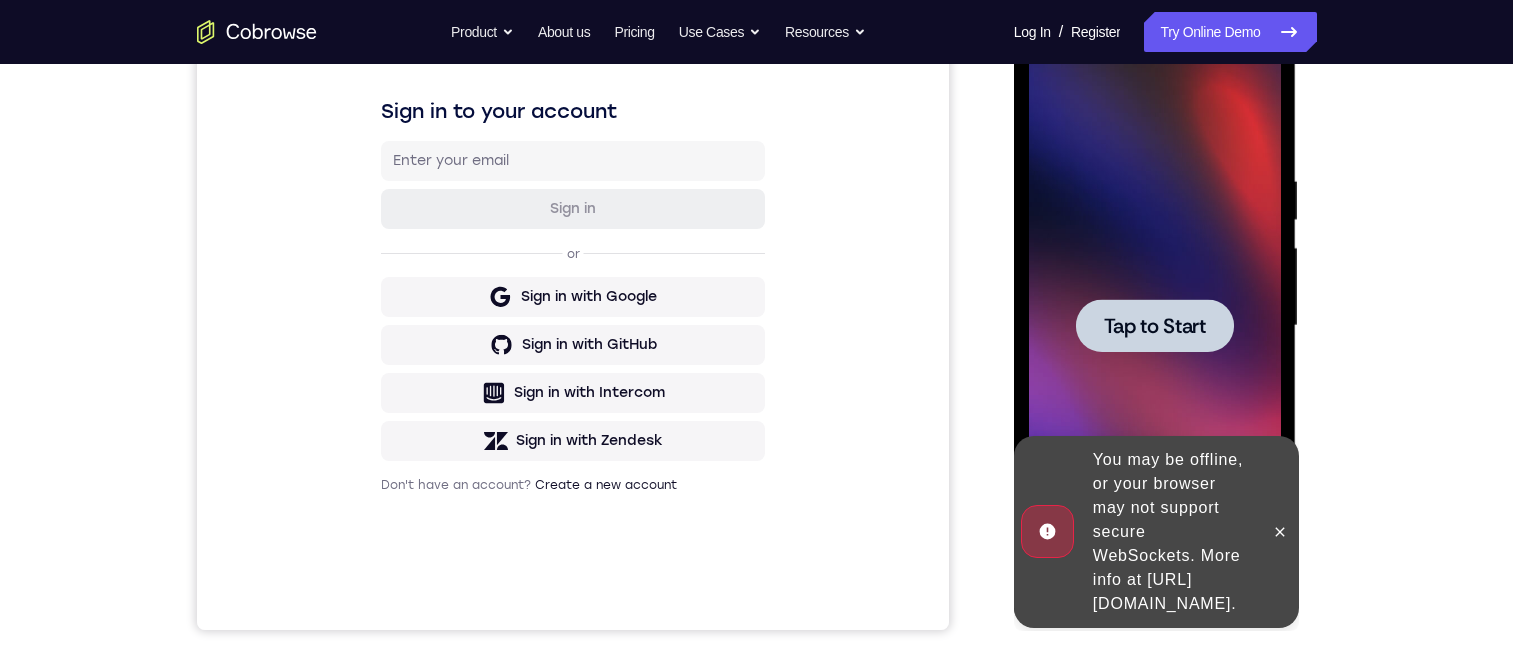 scroll, scrollTop: 500, scrollLeft: 0, axis: vertical 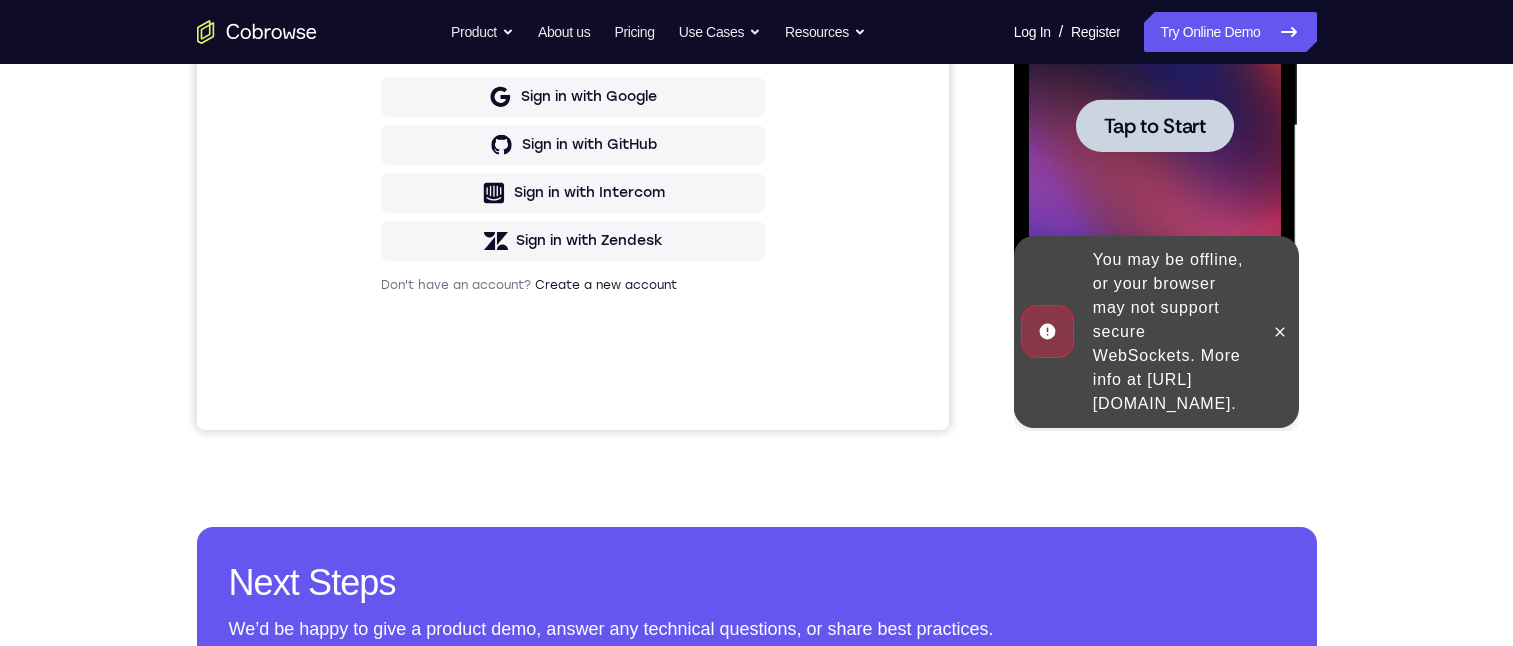 click on "Tap to Start" at bounding box center [1155, 126] 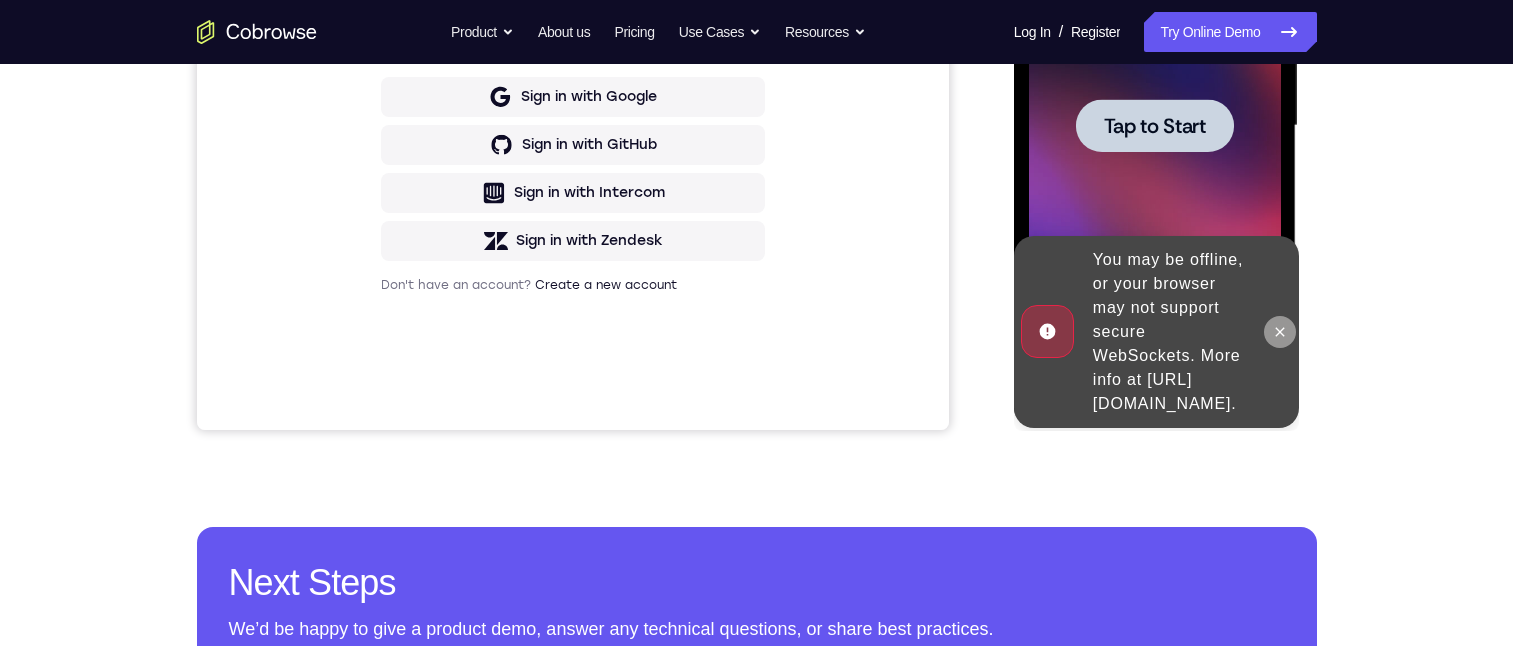 click at bounding box center [1280, 332] 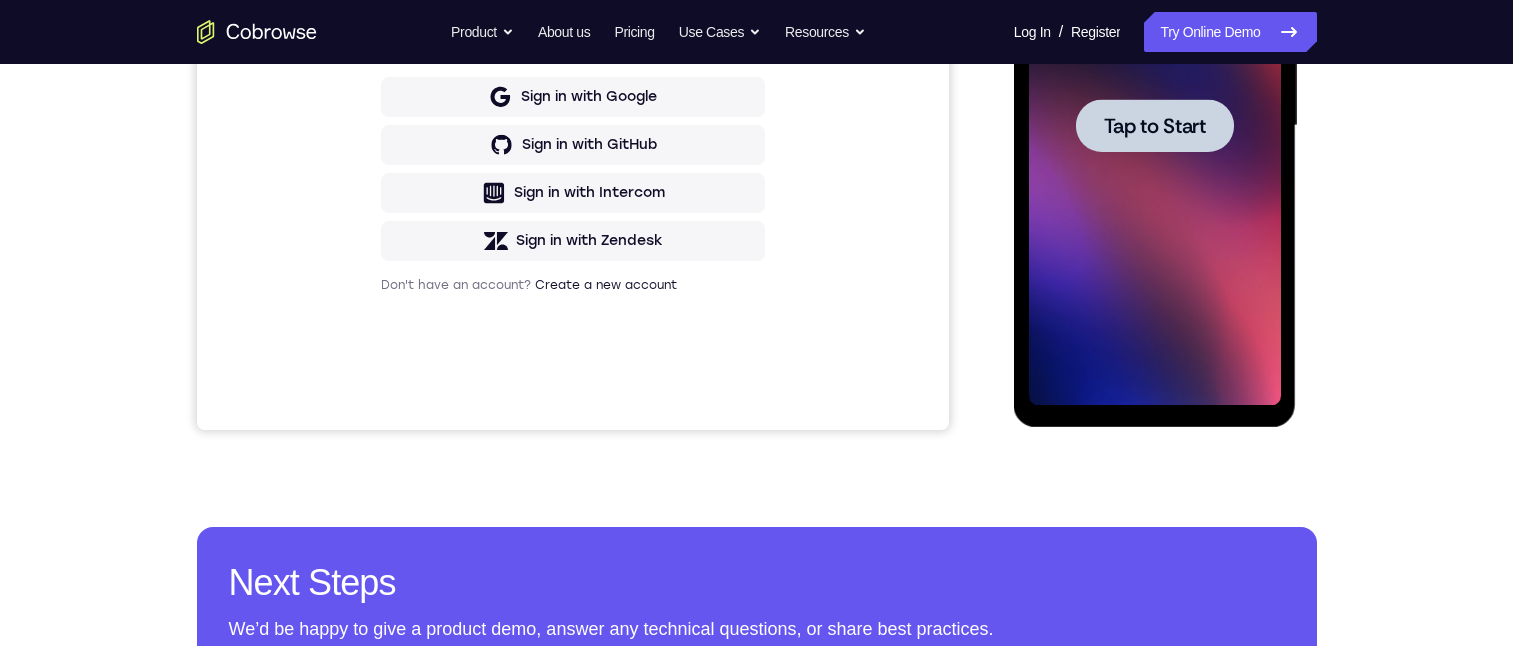click at bounding box center [1155, 125] 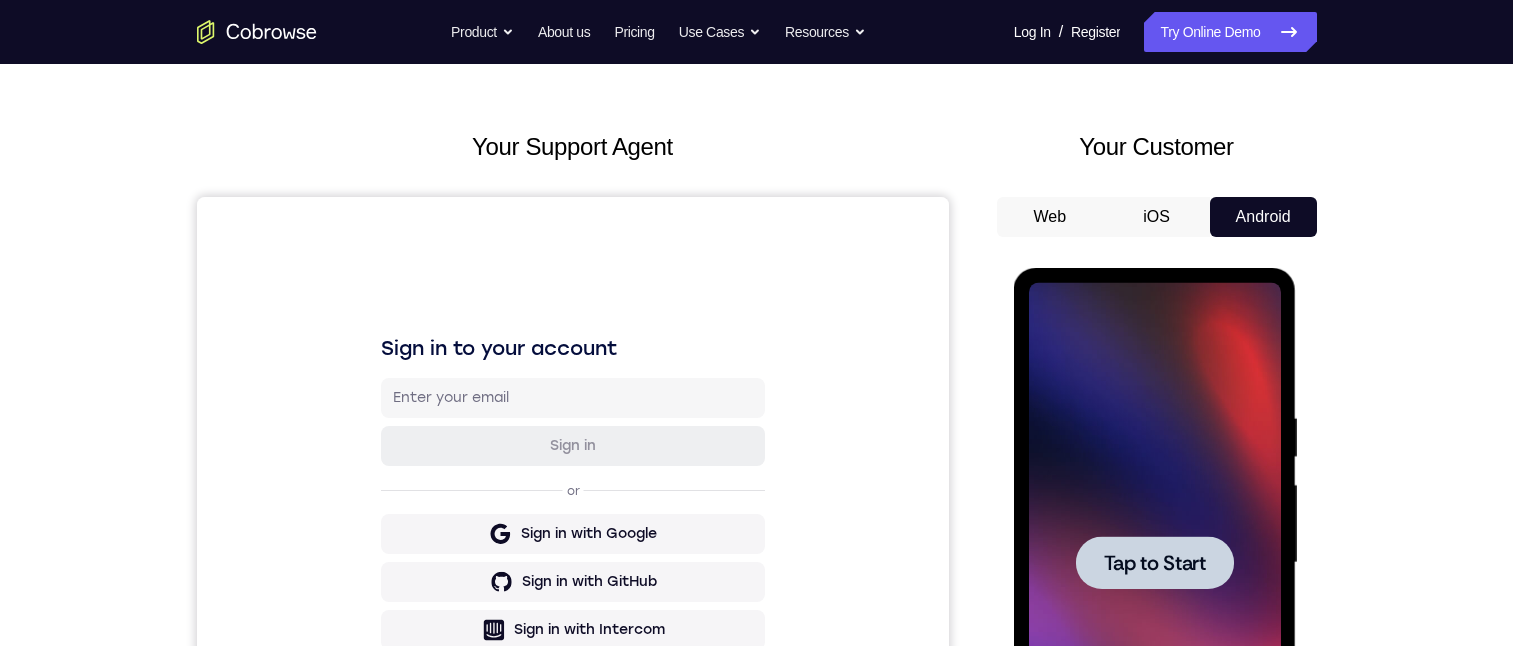 scroll, scrollTop: 0, scrollLeft: 0, axis: both 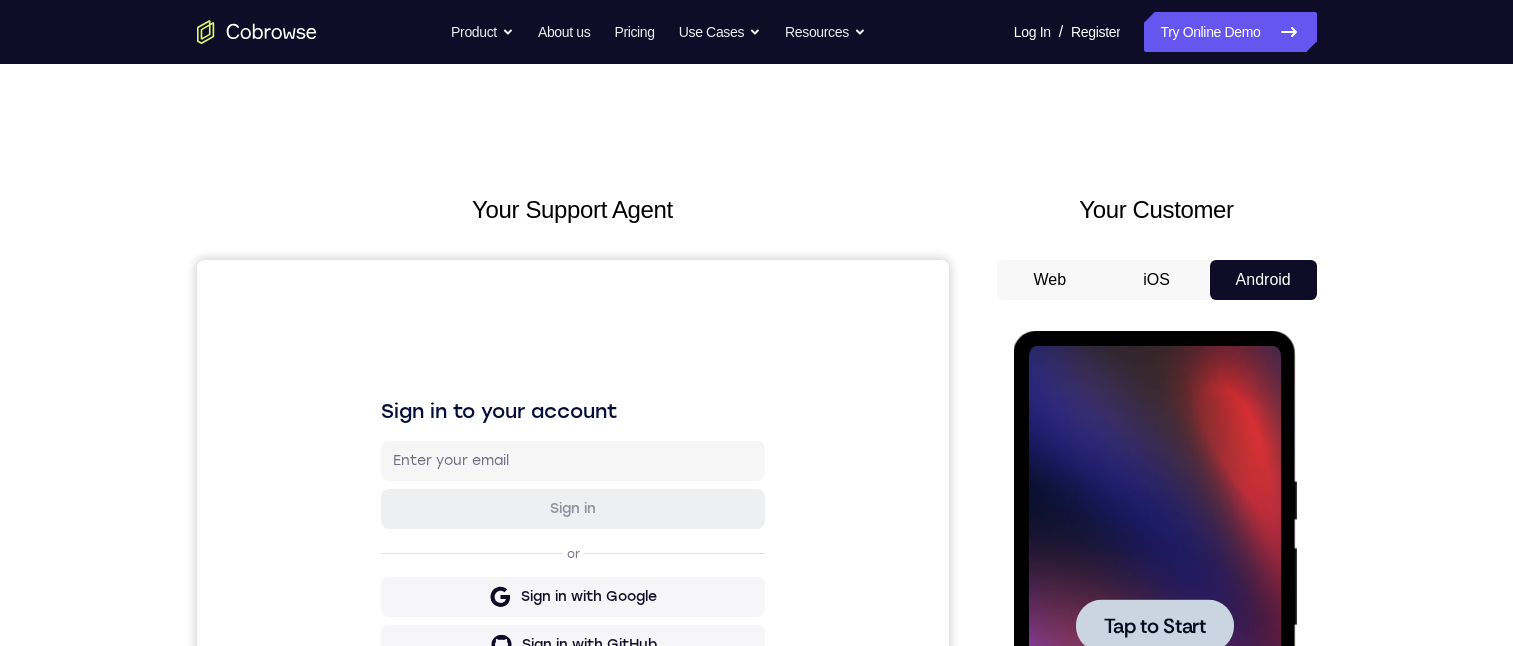 click at bounding box center [1155, 625] 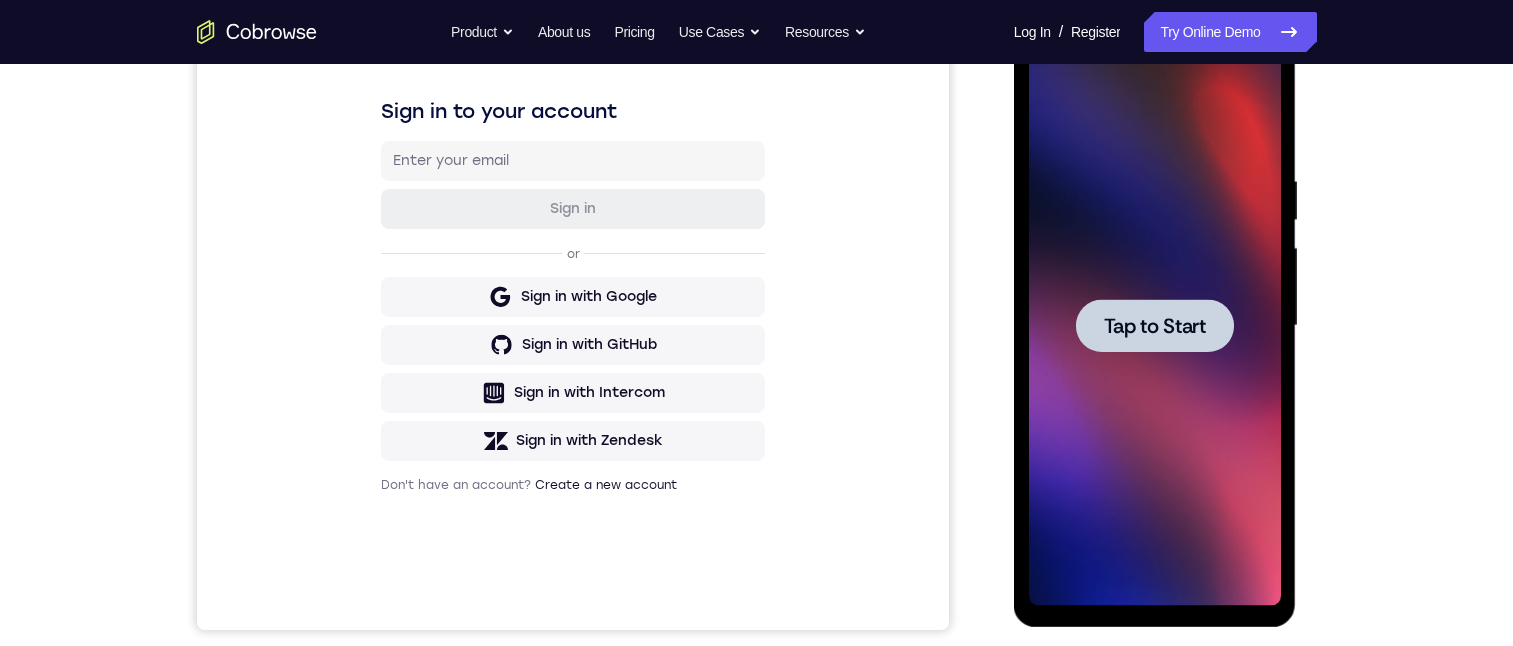 drag, startPoint x: 1090, startPoint y: 324, endPoint x: 1095, endPoint y: 311, distance: 13.928389 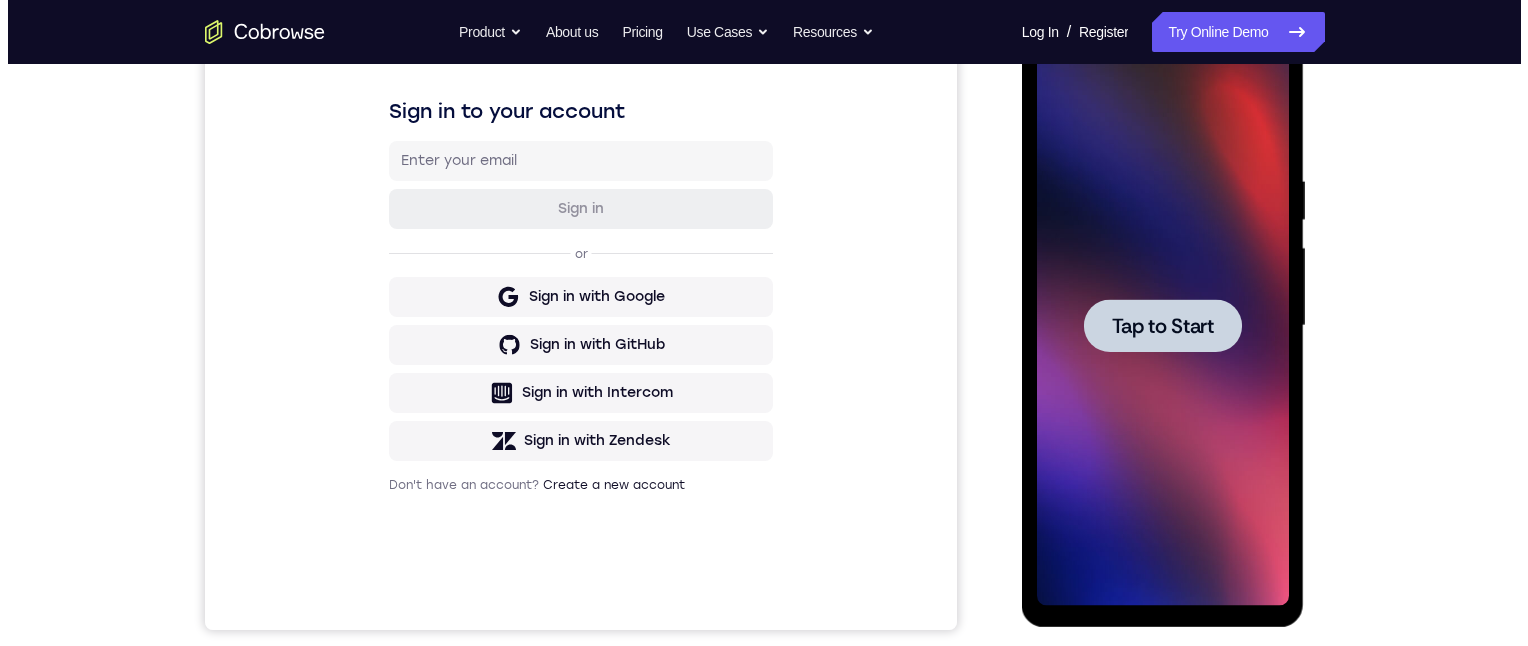 scroll, scrollTop: 0, scrollLeft: 0, axis: both 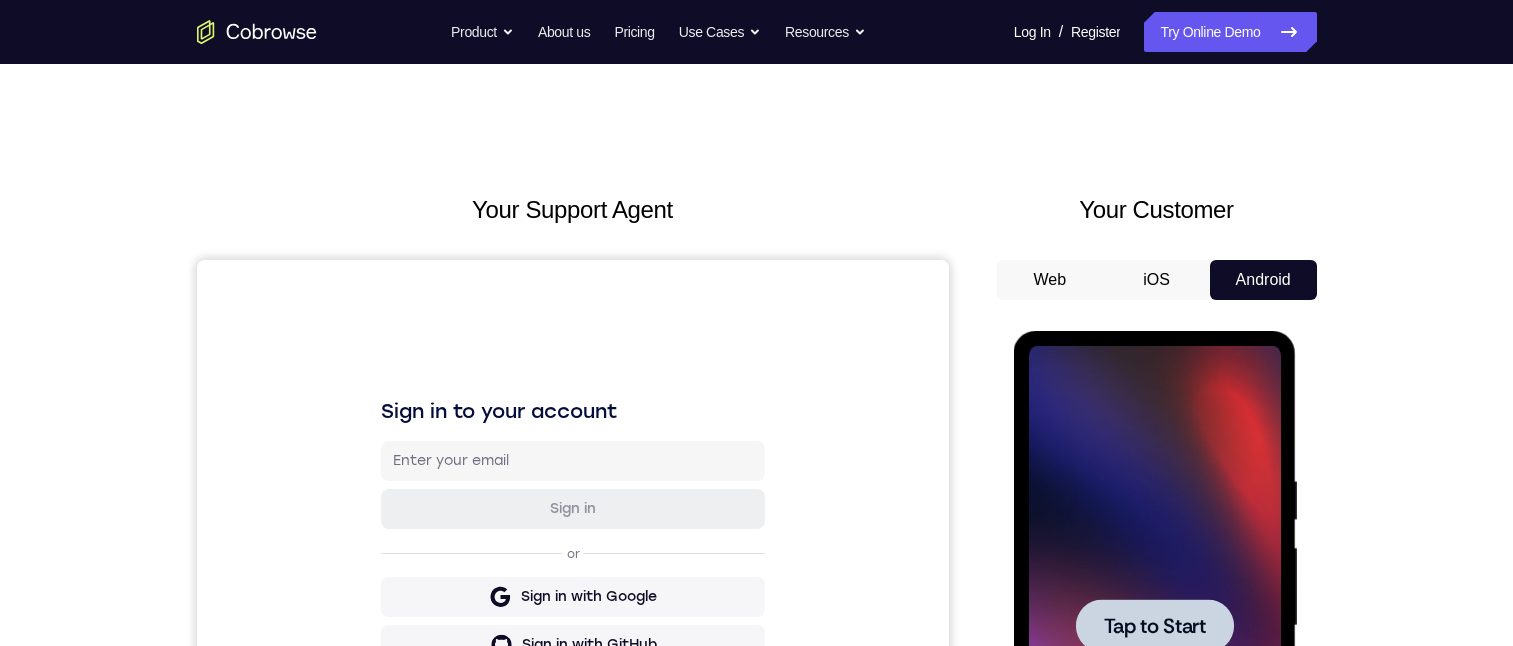 click at bounding box center [1155, 626] 